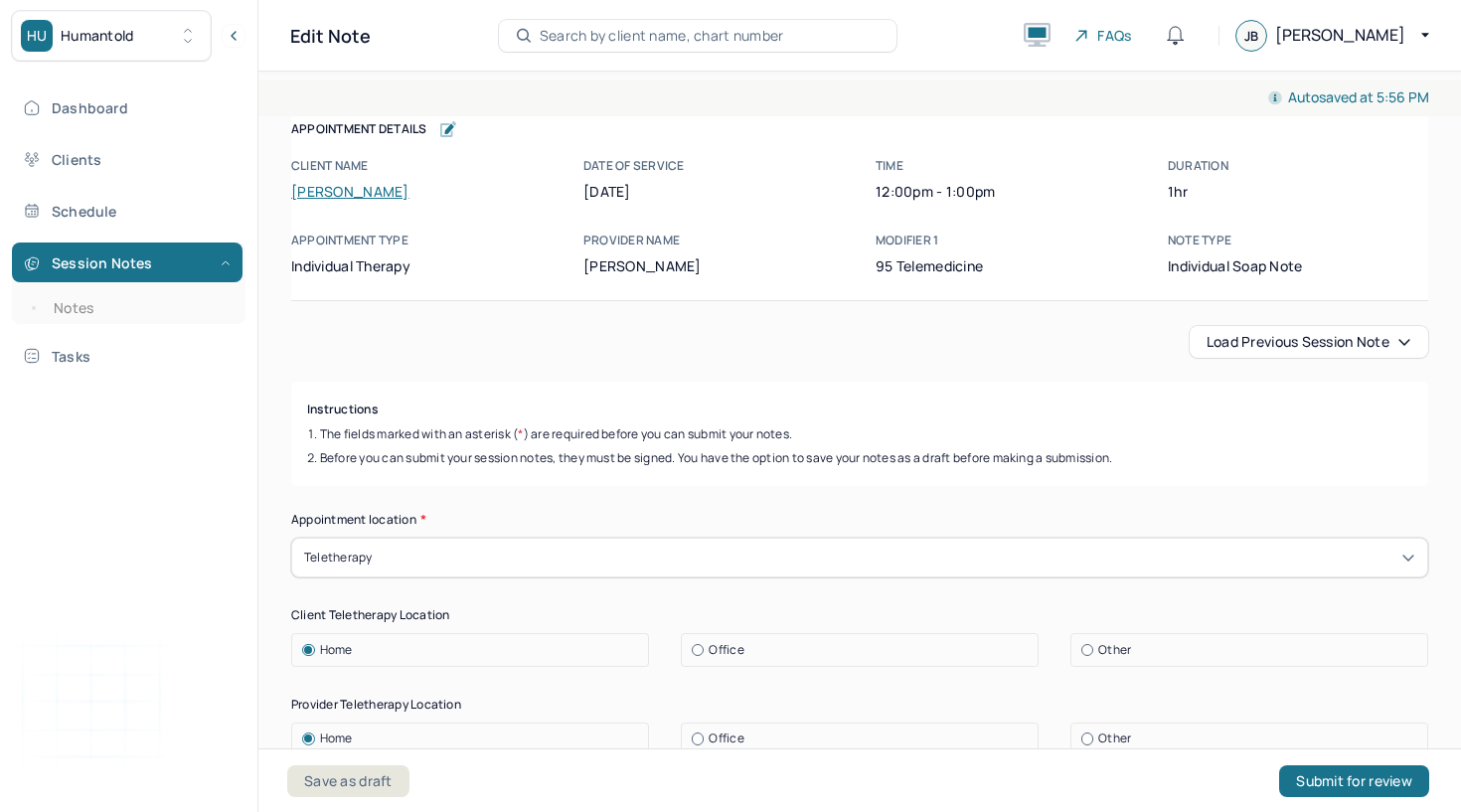 scroll, scrollTop: 0, scrollLeft: 0, axis: both 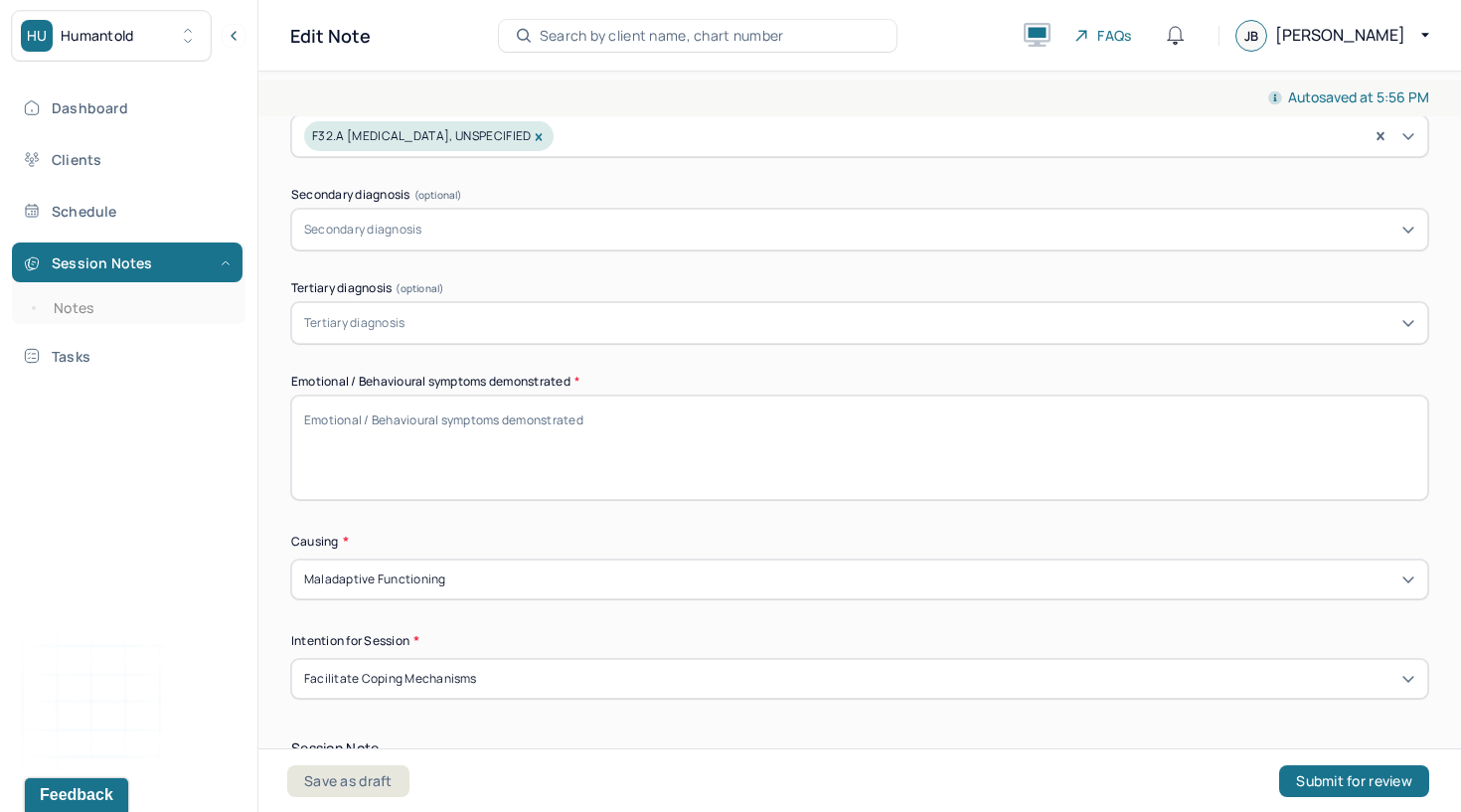 click on "Emotional / Behavioural symptoms demonstrated *" at bounding box center [860, 447] 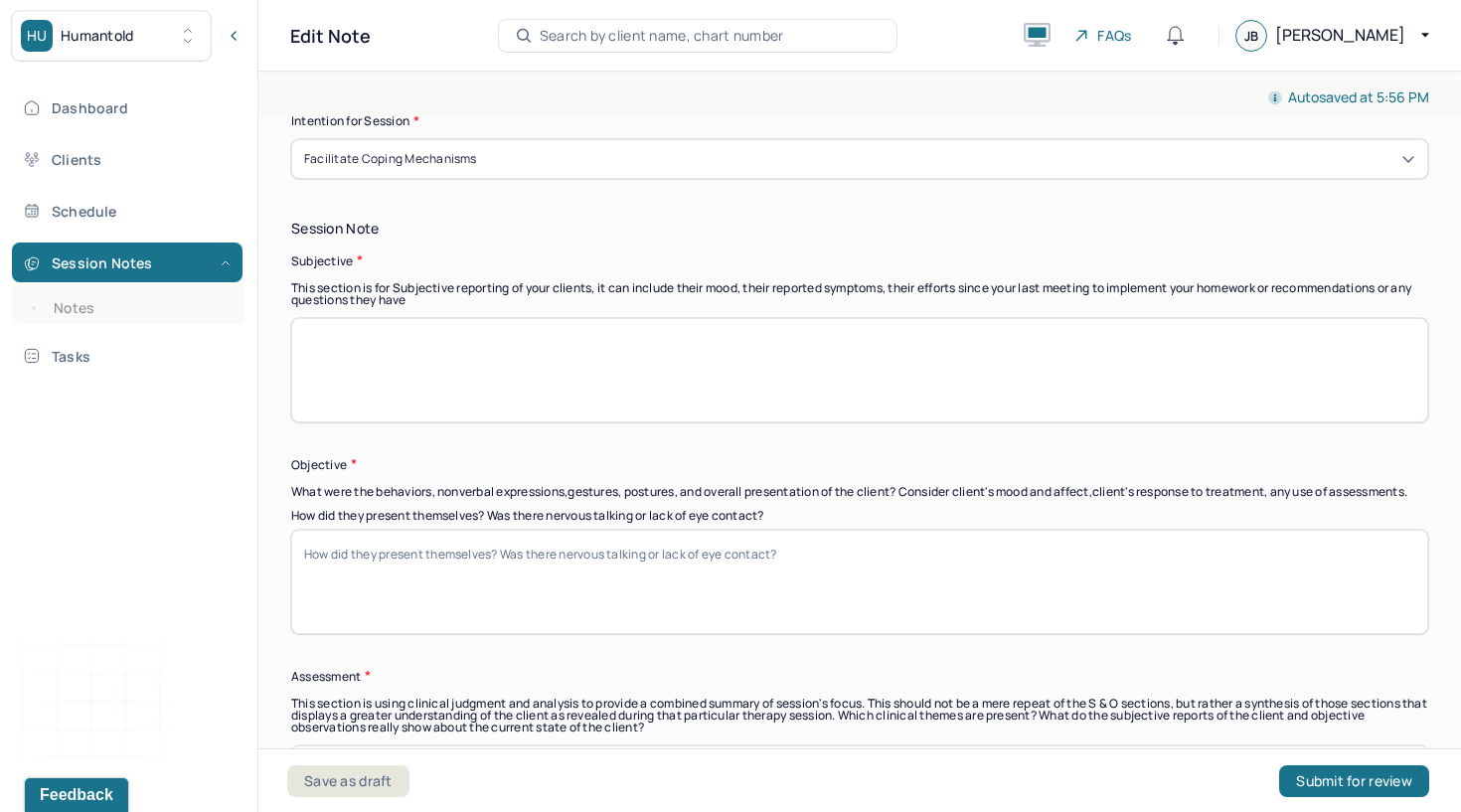 scroll, scrollTop: 1335, scrollLeft: 0, axis: vertical 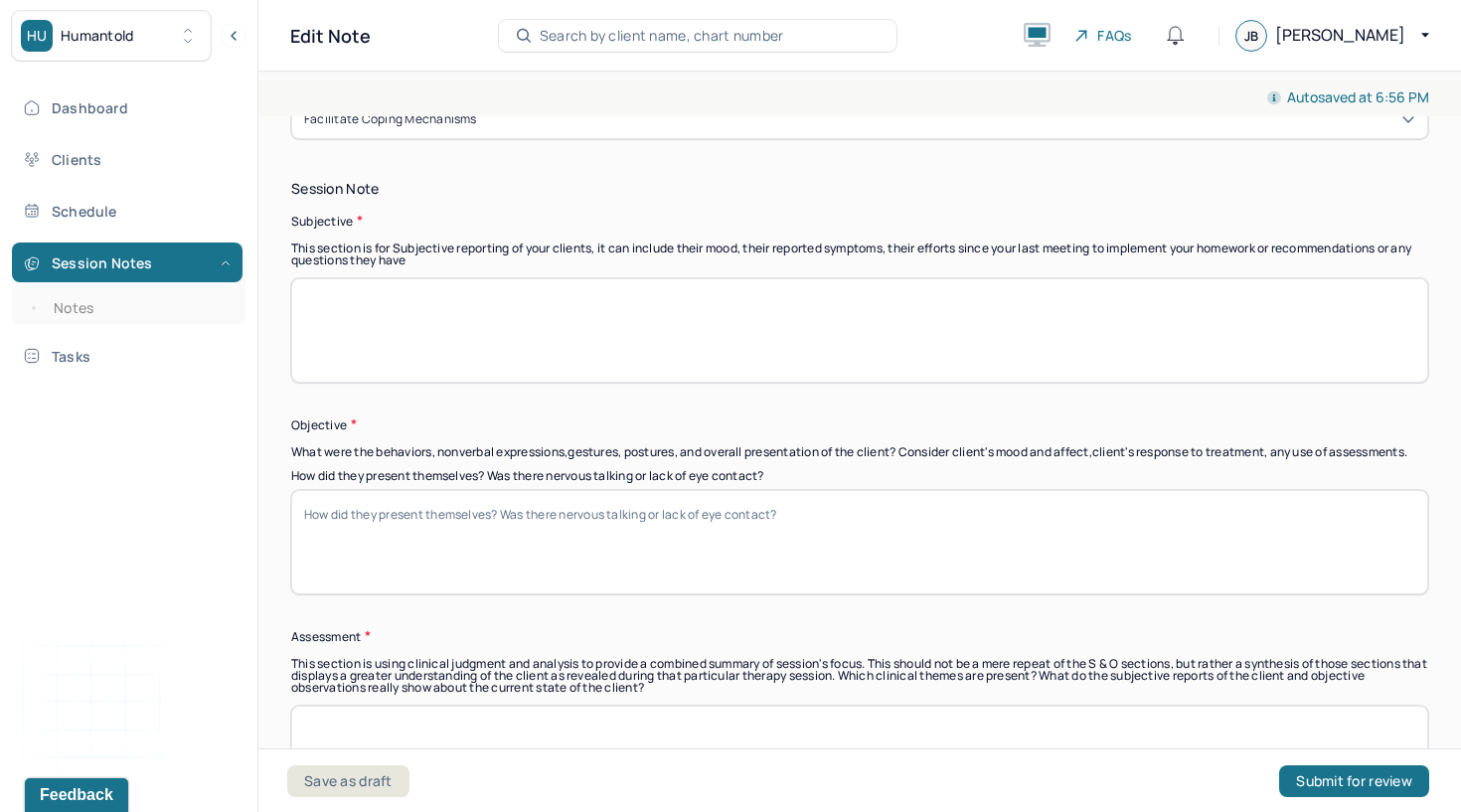 type on "Client demonstrated frustration related to observing unhealthy relationship dynamics in her social circle and self-reflection in evaluating her own boundaries and emotional responses." 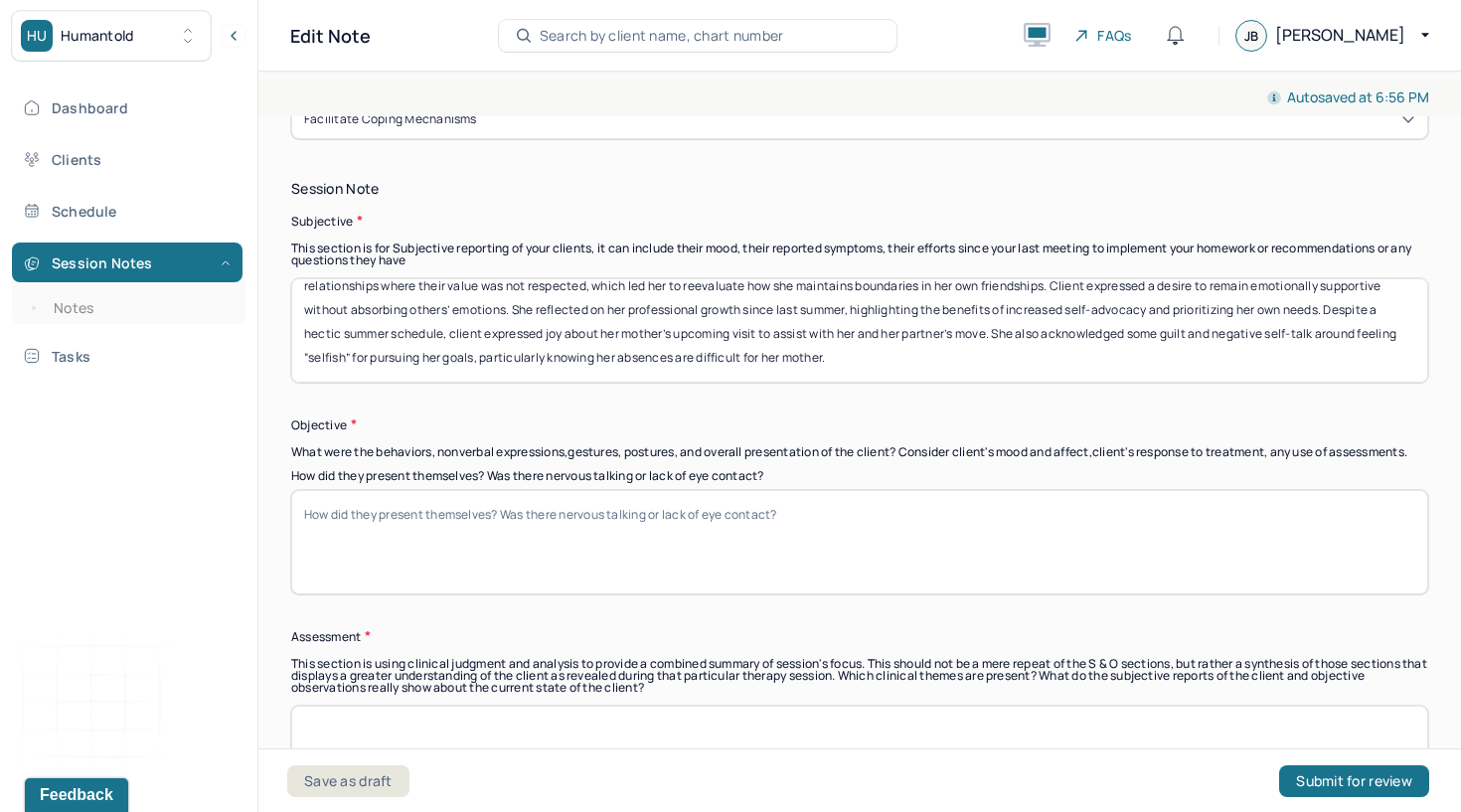 scroll, scrollTop: 40, scrollLeft: 0, axis: vertical 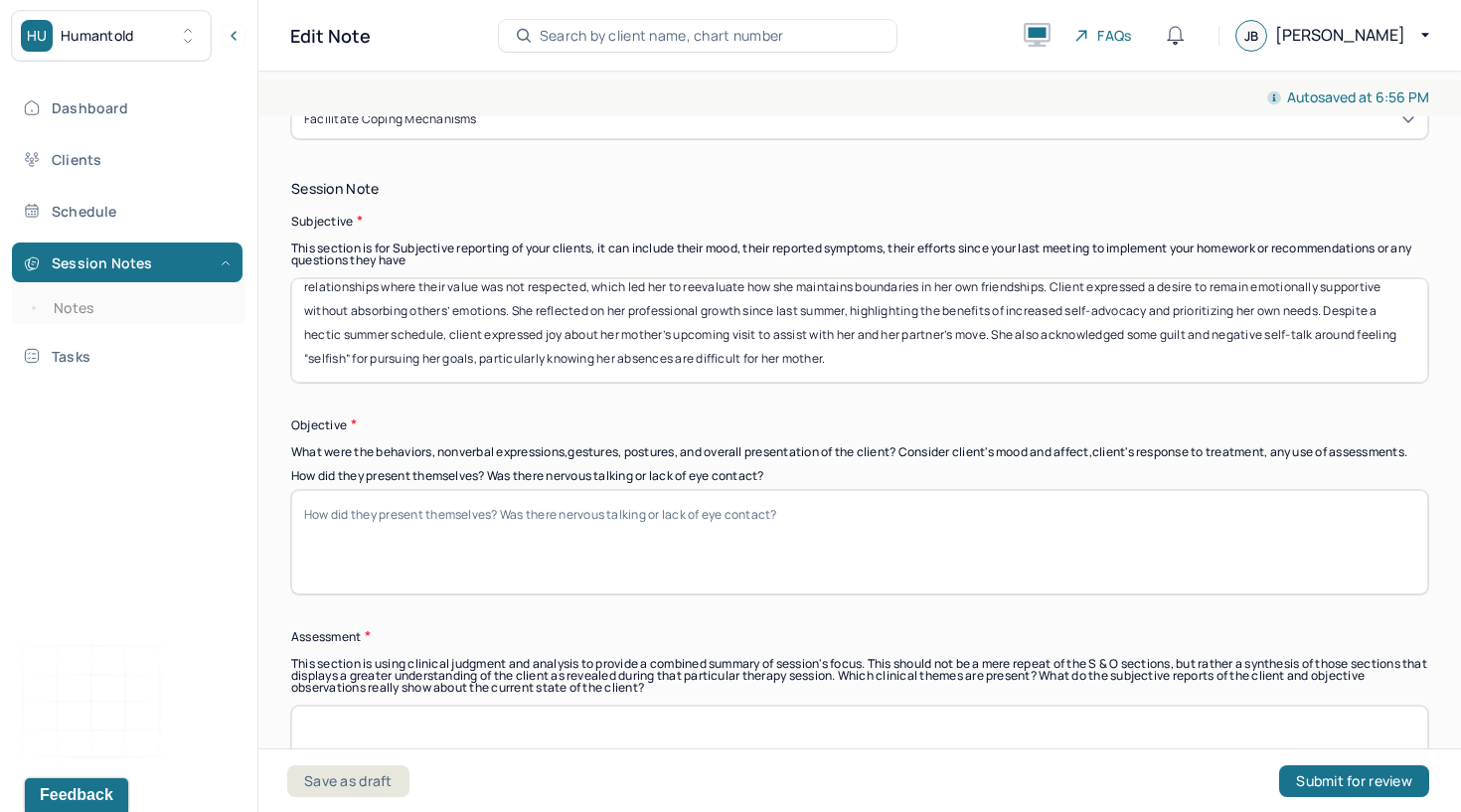 type on "Client explored recent experiences of low mood, noting that recent travel negatively affected her physical health and [MEDICAL_DATA]. She shared feelings of frustration after observing friends in relationships where their value was not respected, which led her to reevaluate how she maintains boundaries in her own friendships. Client expressed a desire to remain emotionally supportive without absorbing others’ emotions. She reflected on her professional growth since last summer, highlighting the benefits of increased self-advocacy and prioritizing her own needs. Despite a hectic summer schedule, client expressed joy about her mother’s upcoming visit to assist with her and her partner’s move. She also acknowledged some guilt and negative self-talk around feeling “selfish” for pursuing her goals, particularly knowing her absences are difficult for her mother." 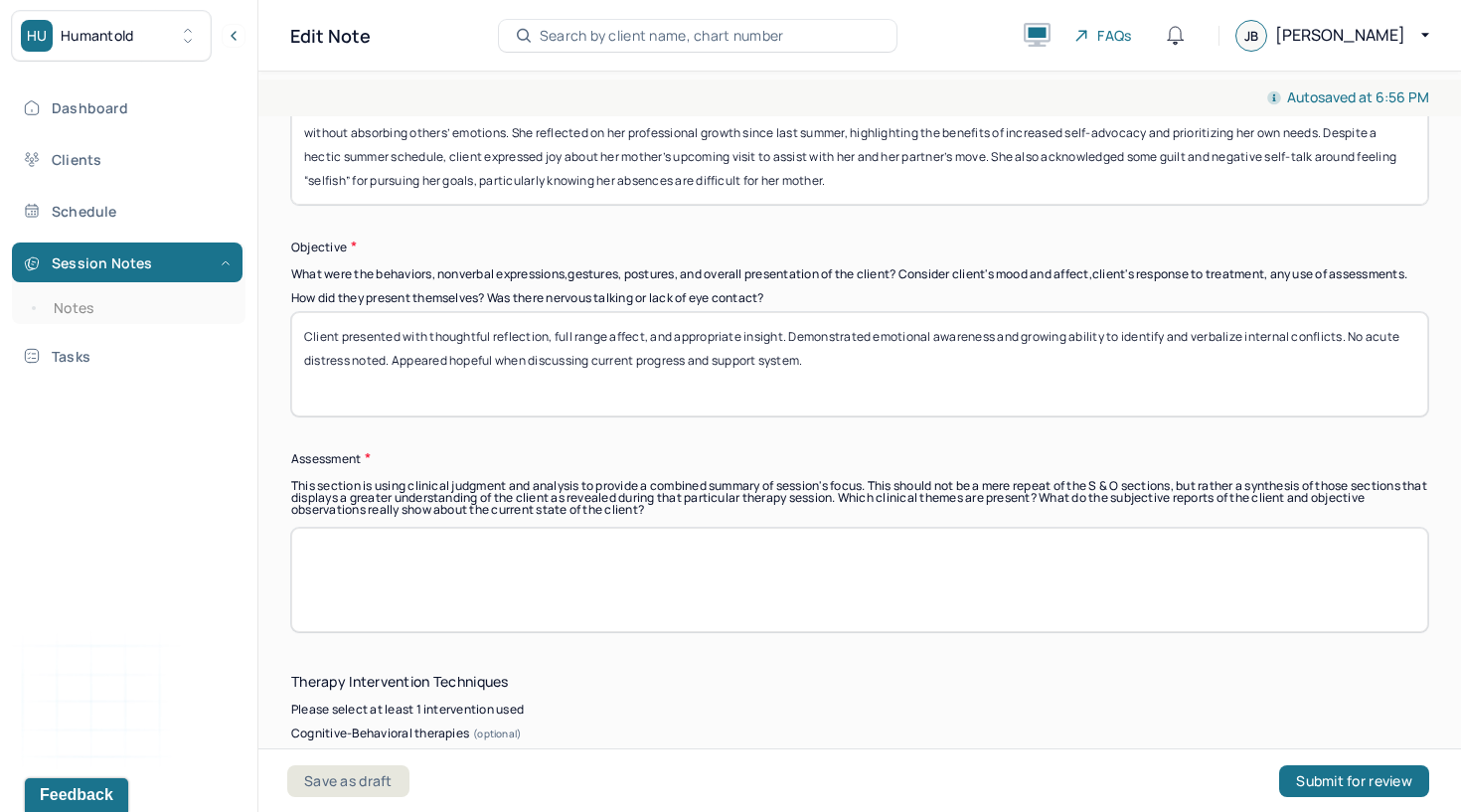 scroll, scrollTop: 1567, scrollLeft: 0, axis: vertical 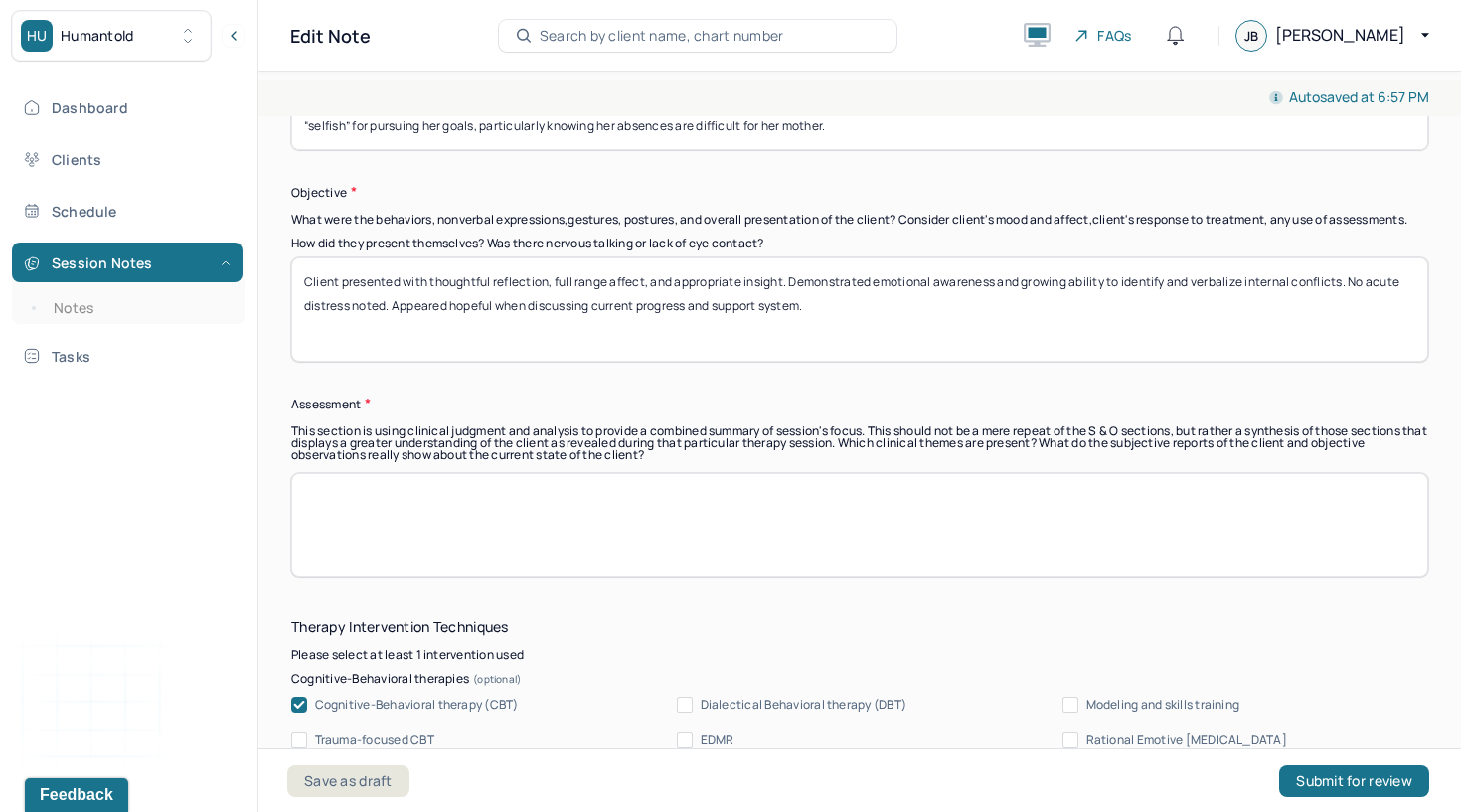 type on "Client presented with thoughtful reflection, full range affect, and appropriate insight. Demonstrated emotional awareness and growing ability to identify and verbalize internal conflicts. No acute distress noted. Appeared hopeful when discussing current progress and support system." 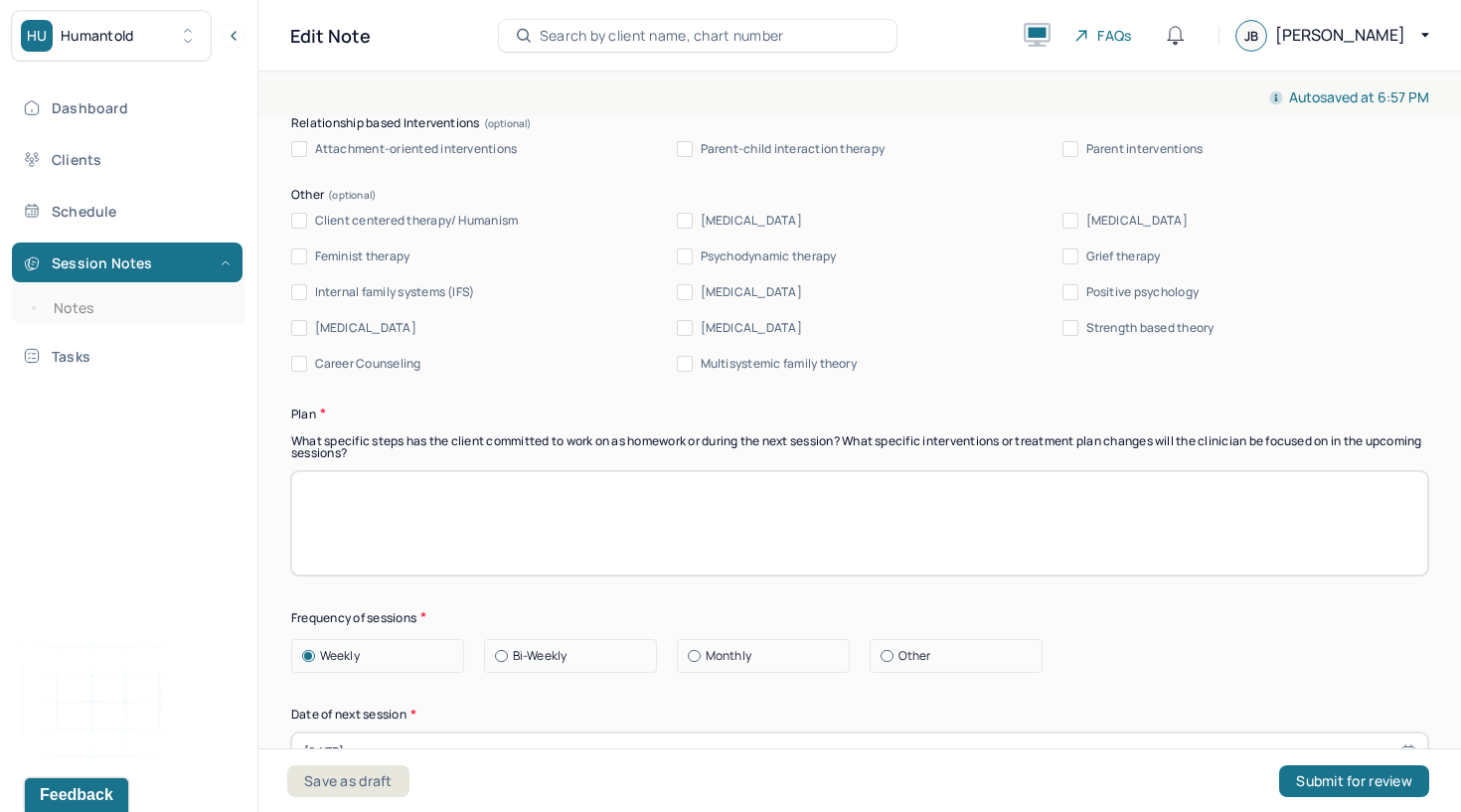 scroll, scrollTop: 2262, scrollLeft: 0, axis: vertical 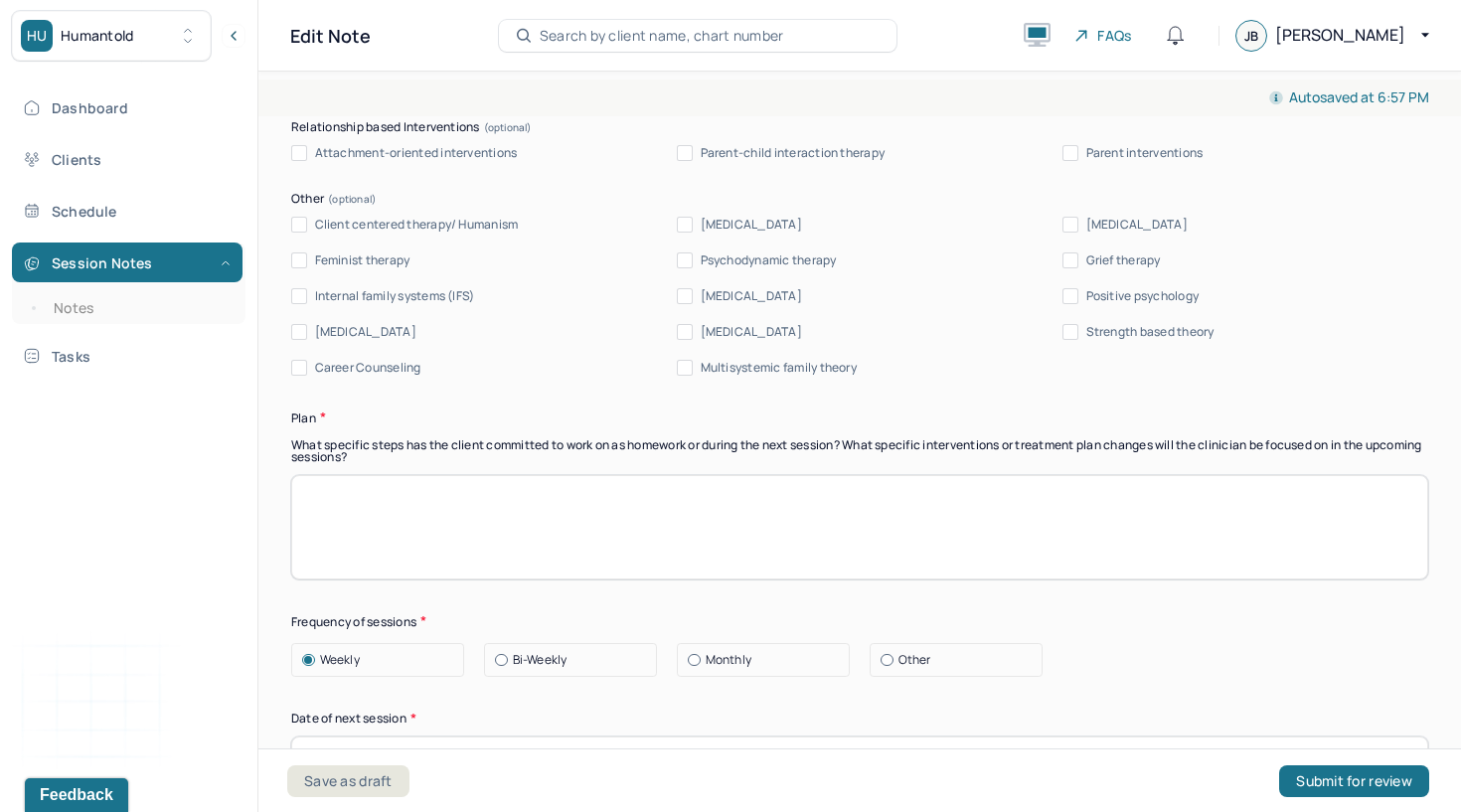 type on "Client continues to make meaningful progress in emotional regulation and boundary setting, particularly within friendships and family dynamics. Experiences of low mood appear to be situational and connected to physical health disruptions and empathic strain. Positive momentum noted in self-advocacy and identity development. Mild guilt and negative self-talk persist, but client is increasingly able to identify and challenge these thoughts. Emotional insight and willingness to reflect on relational patterns remain strengths." 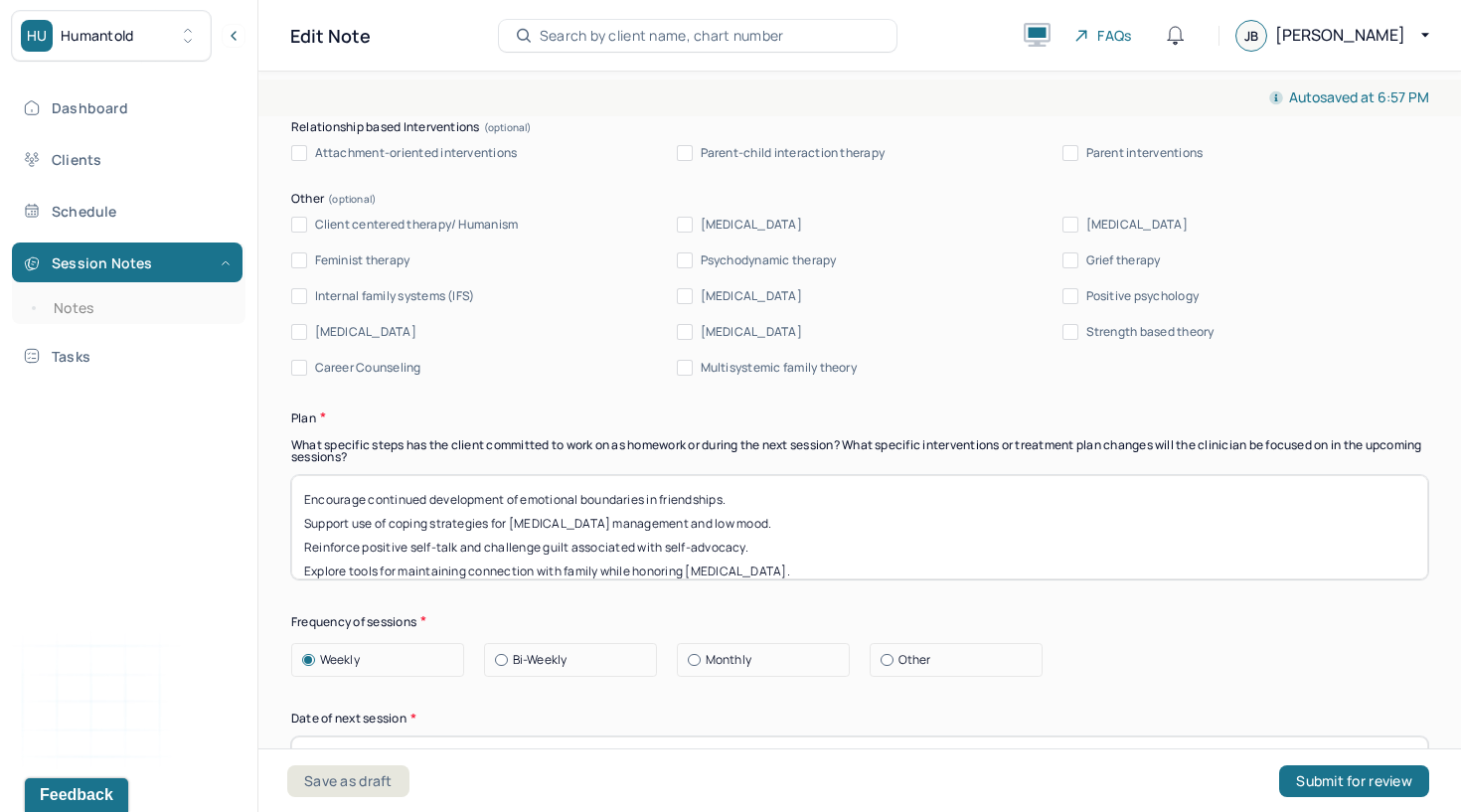 scroll, scrollTop: 0, scrollLeft: 0, axis: both 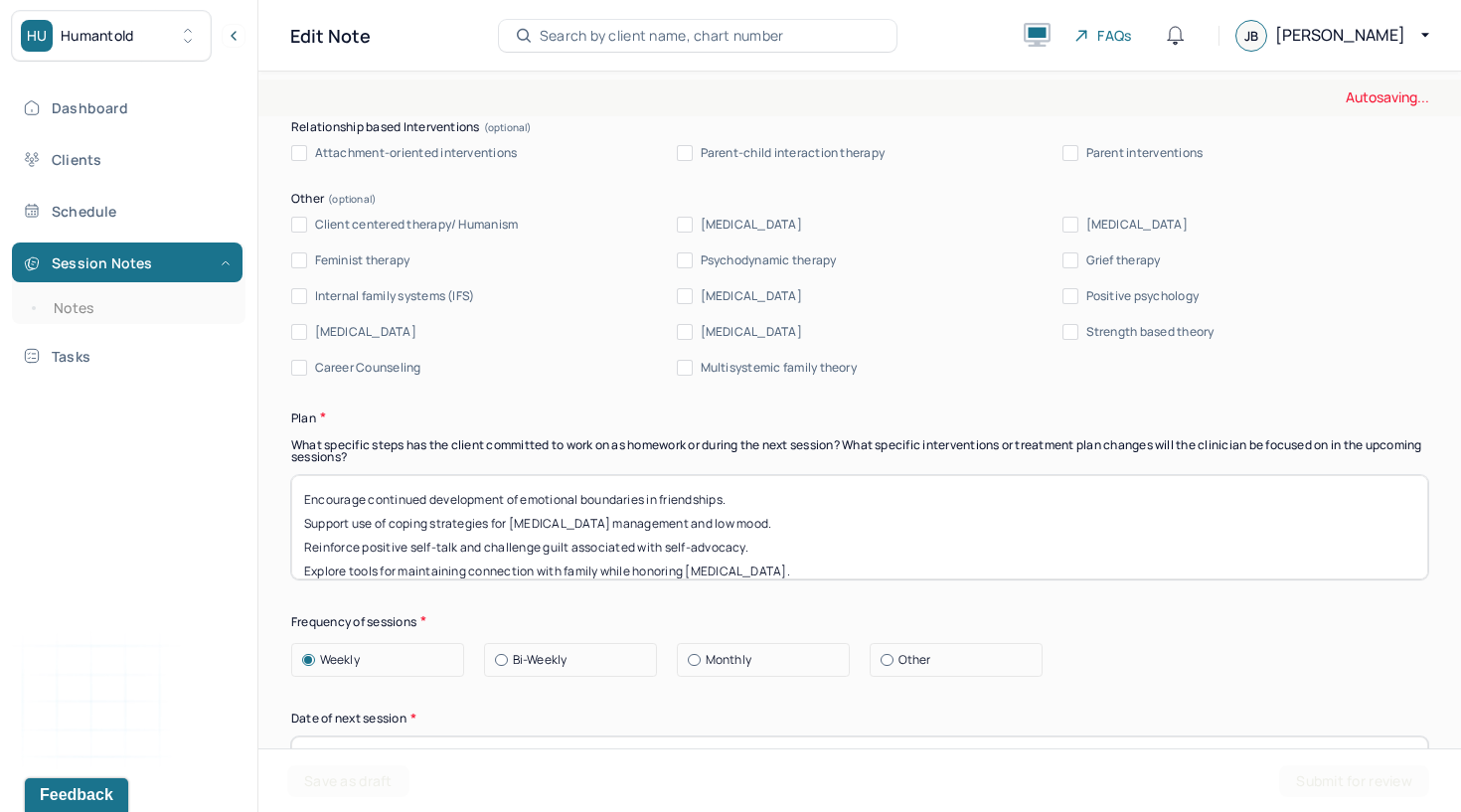 click at bounding box center (860, 527) 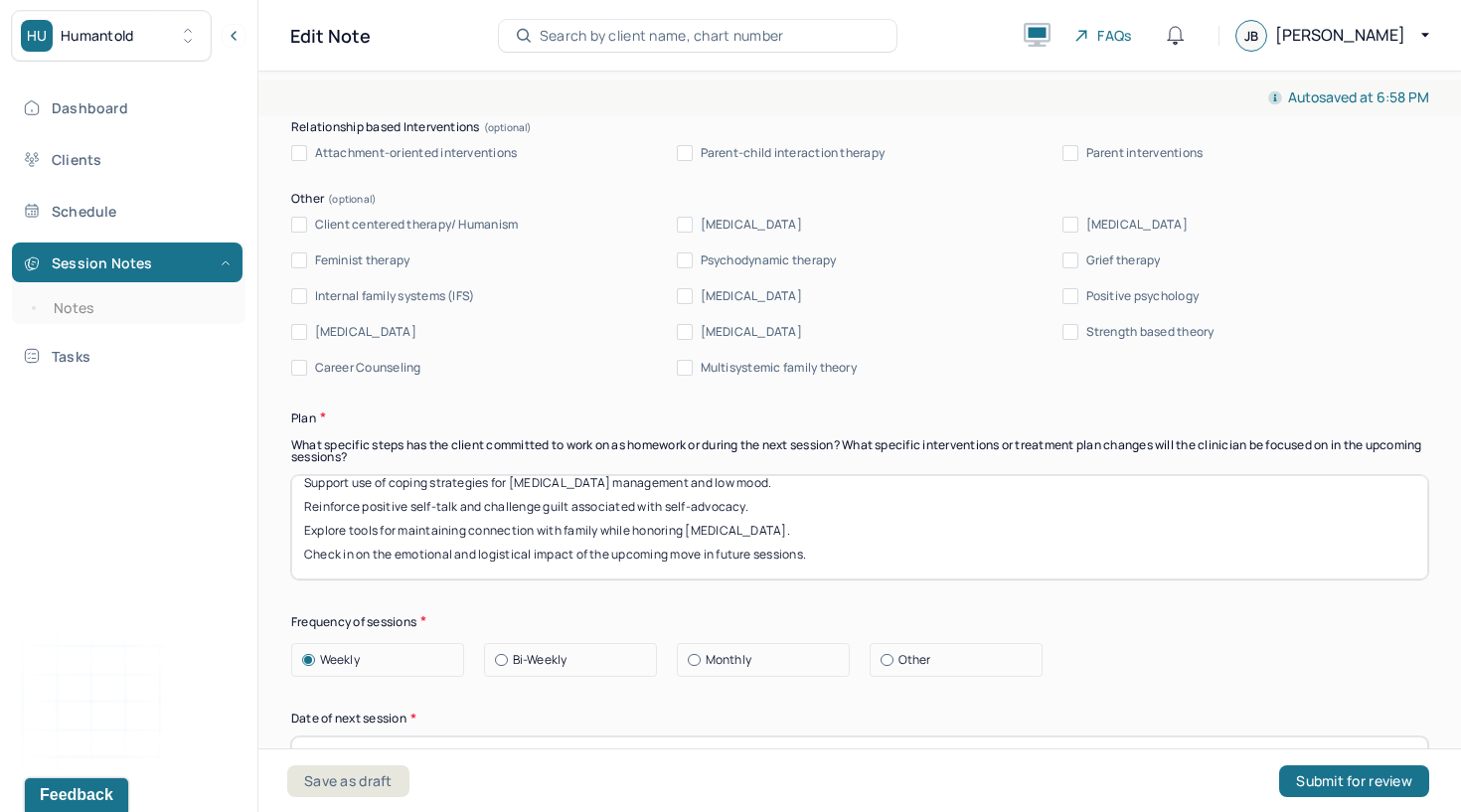 scroll, scrollTop: 64, scrollLeft: 0, axis: vertical 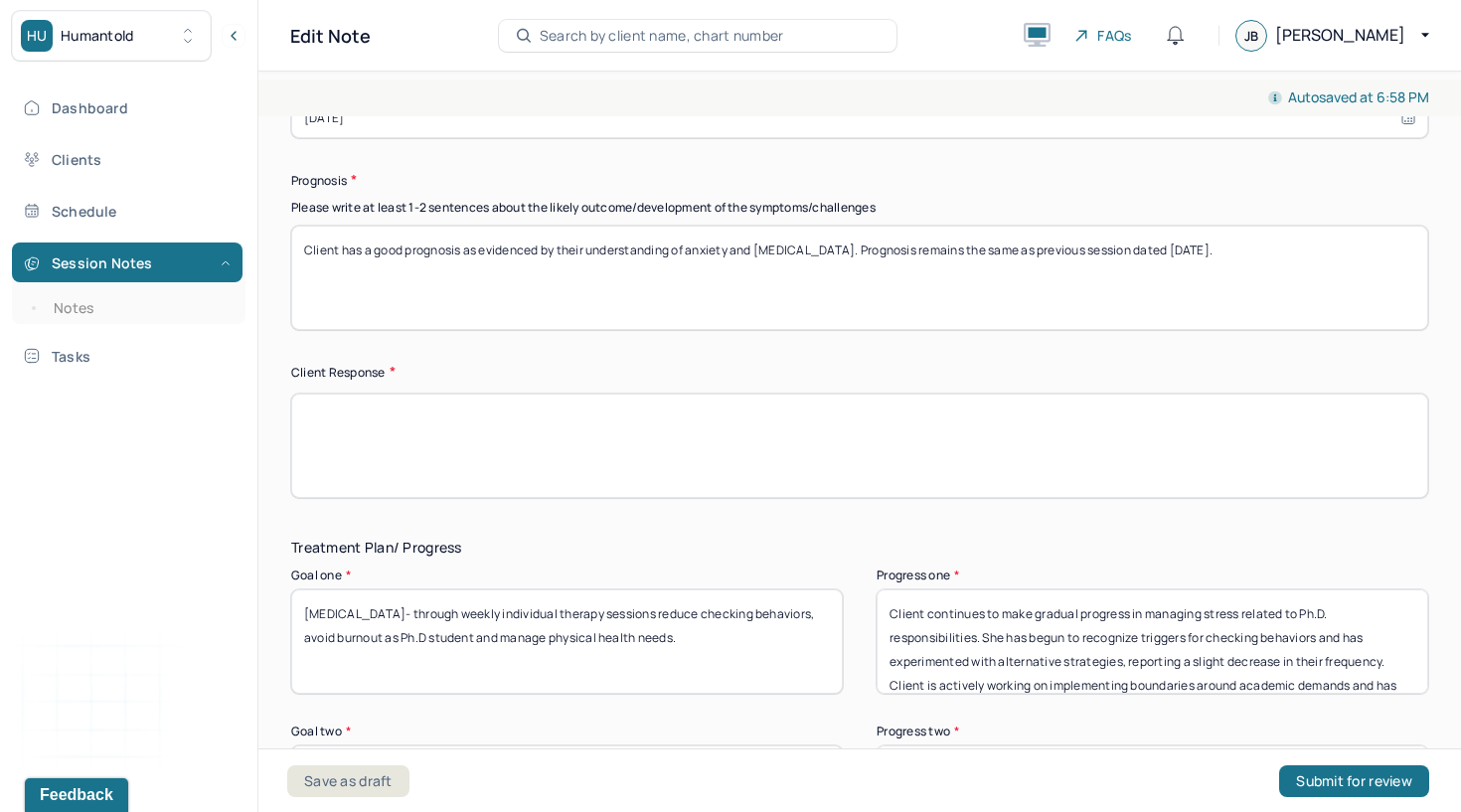 type on "Encourage continued development of emotional boundaries in friendships.
Support use of coping strategies for [MEDICAL_DATA] management and low mood.
Reinforce positive self-talk and challenge guilt associated with self-advocacy.
Explore tools for maintaining connection with family while honoring [MEDICAL_DATA].
Check in on the emotional and logistical impact of the upcoming move in future sessions." 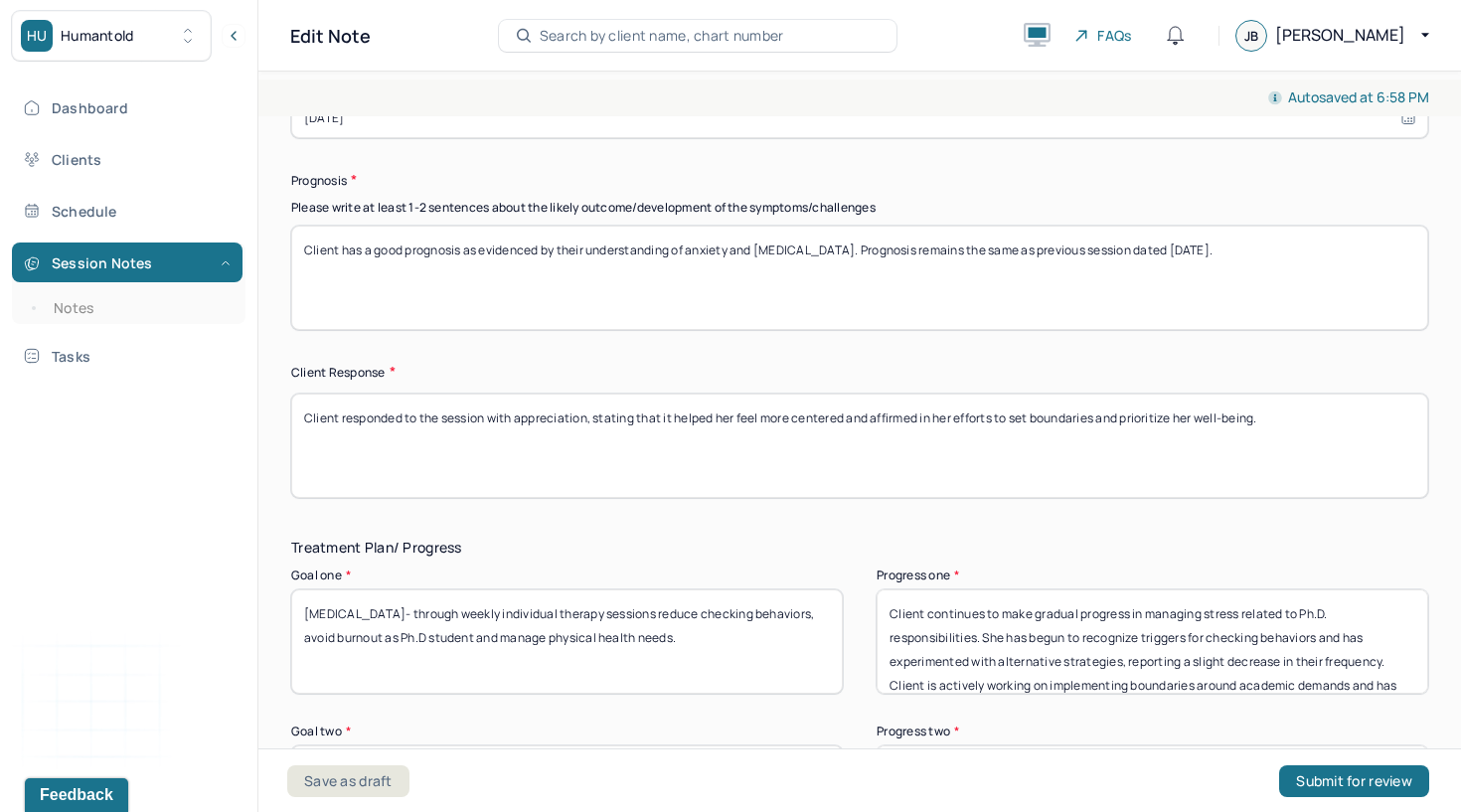 type on "Client responded to the session with appreciation, stating that it helped her feel more centered and affirmed in her efforts to set boundaries and prioritize her well-being." 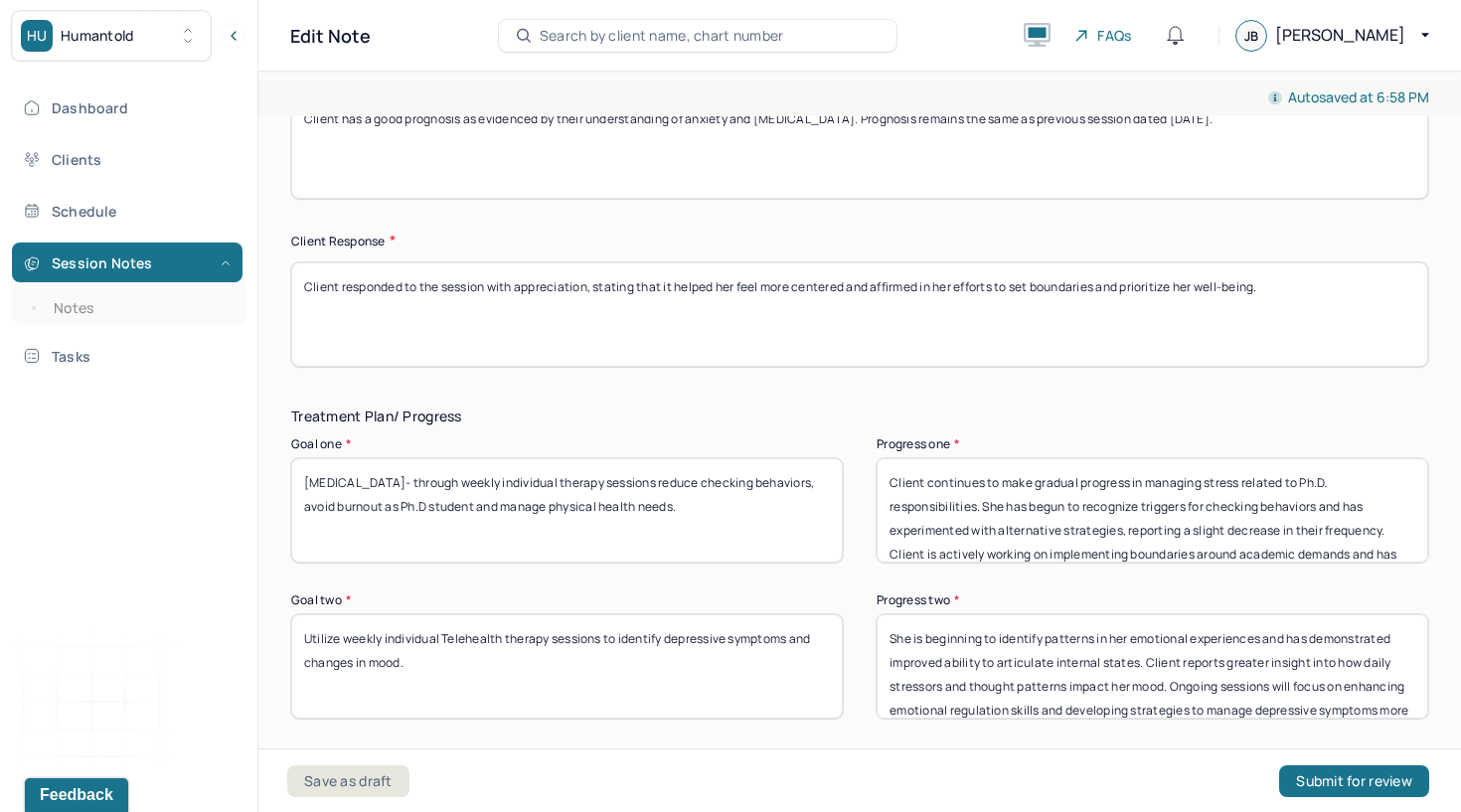 scroll, scrollTop: 3032, scrollLeft: 0, axis: vertical 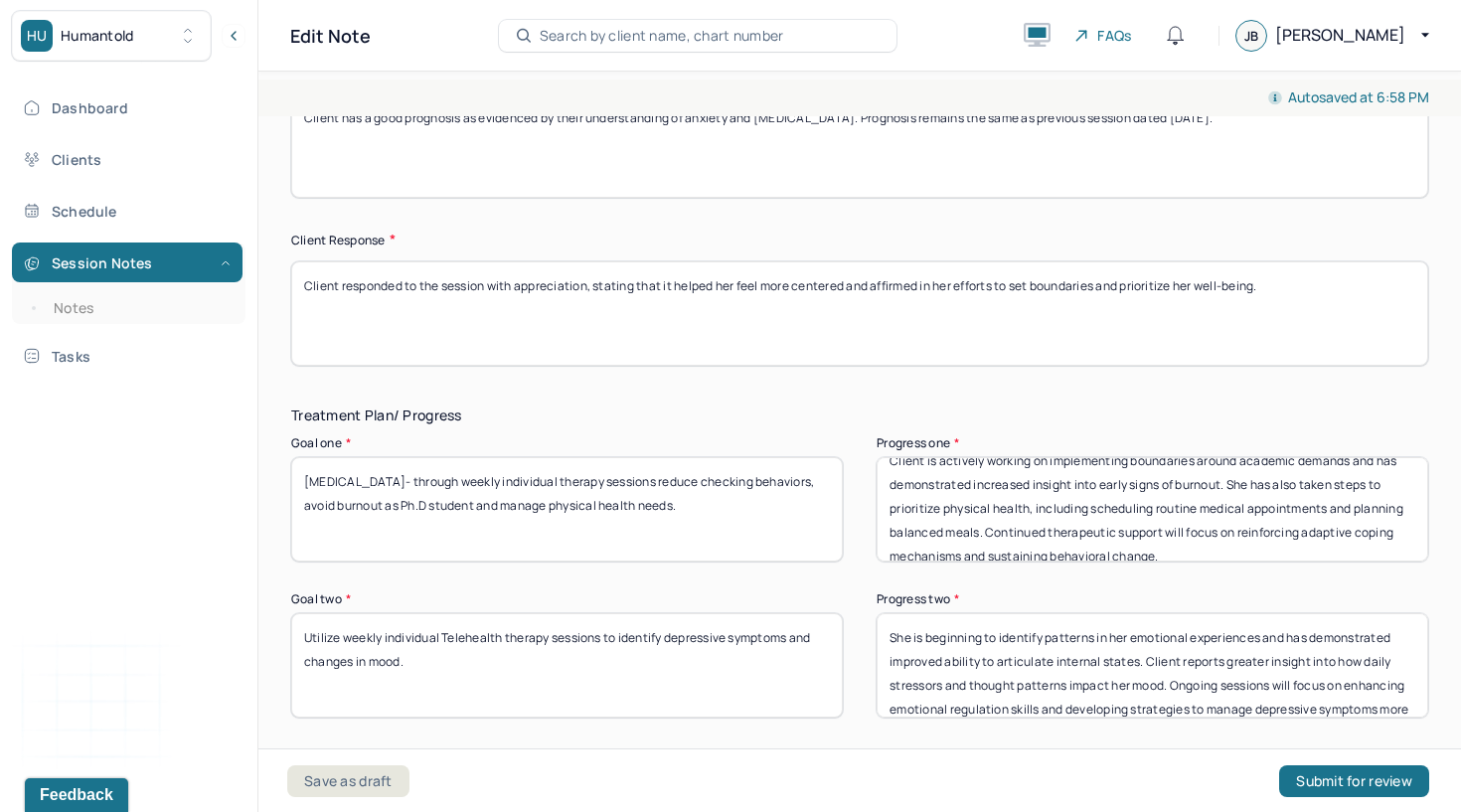 click on "Client continues to make gradual progress in managing stress related to Ph.D. responsibilities. She has begun to recognize triggers for checking behaviors and has experimented with alternative strategies, reporting a slight decrease in their frequency. Client is actively working on implementing boundaries around academic demands and has demonstrated increased insight into early signs of burnout. She has also taken steps to prioritize physical health, including scheduling routine medical appointments and planning balanced meals. Continued therapeutic support will focus on reinforcing adaptive coping mechanisms and sustaining behavioral change." at bounding box center (1152, 509) 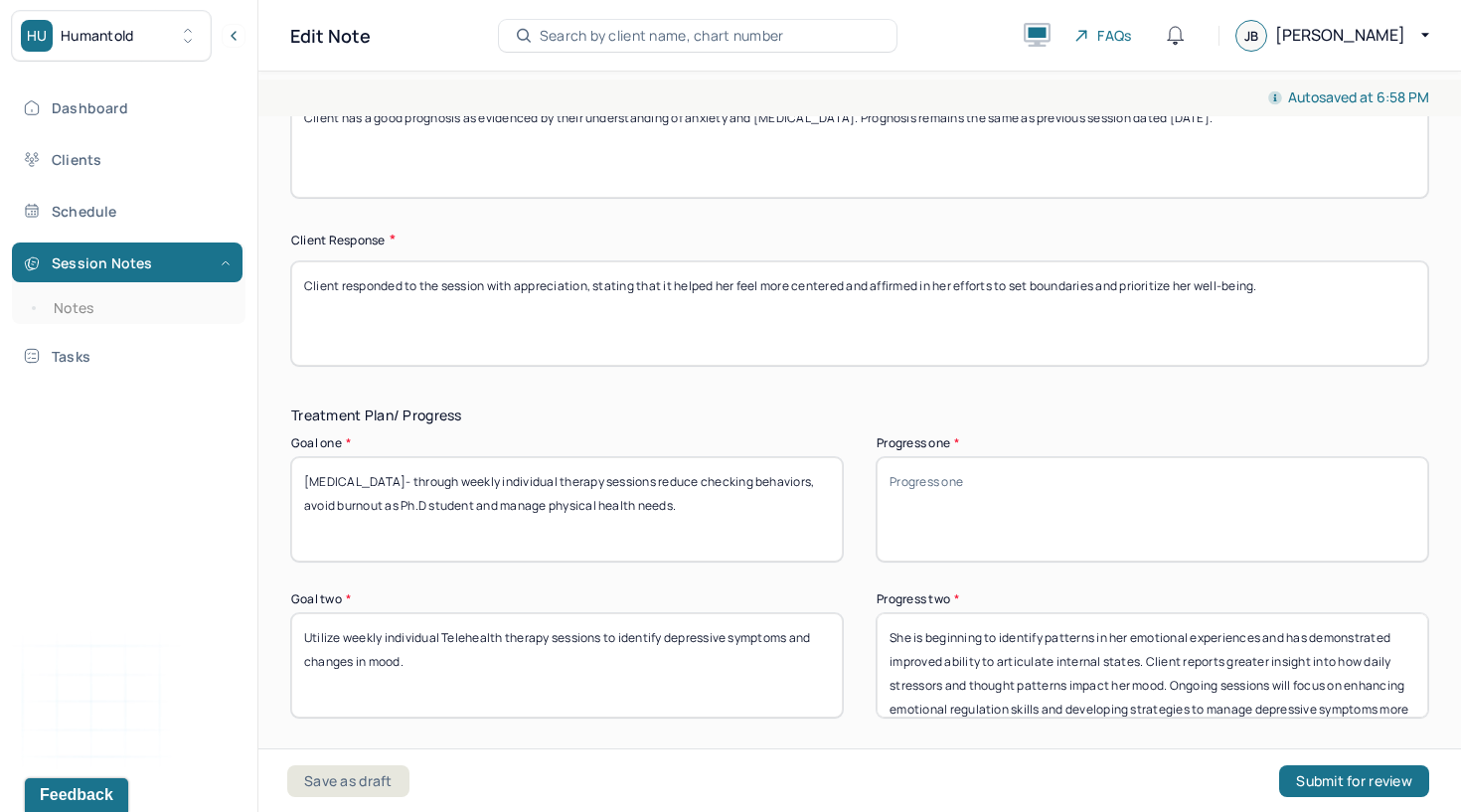 scroll, scrollTop: 0, scrollLeft: 0, axis: both 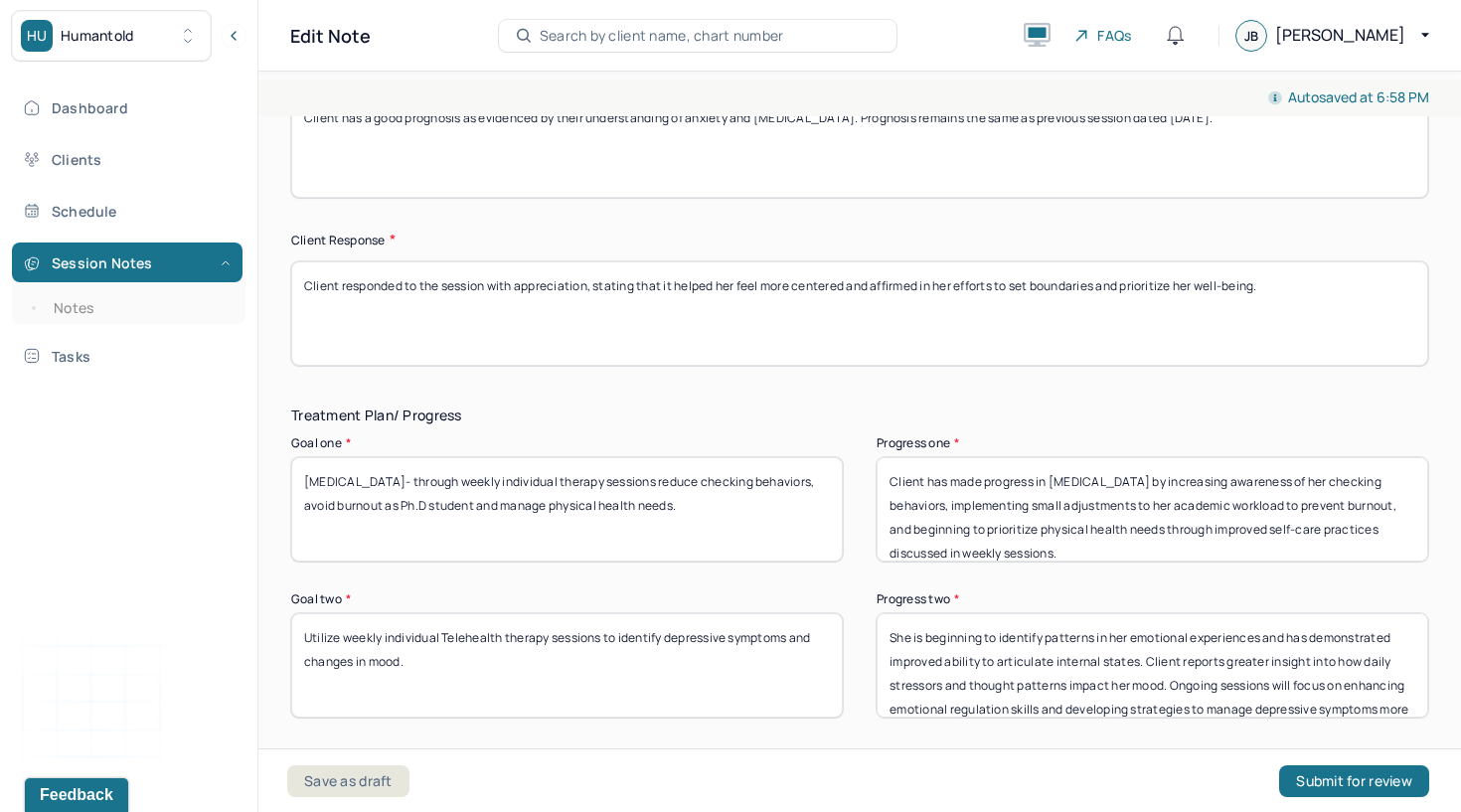 type on "Client has made progress in [MEDICAL_DATA] by increasing awareness of her checking behaviors, implementing small adjustments to her academic workload to prevent burnout, and beginning to prioritize physical health needs through improved self-care practices discussed in weekly sessions." 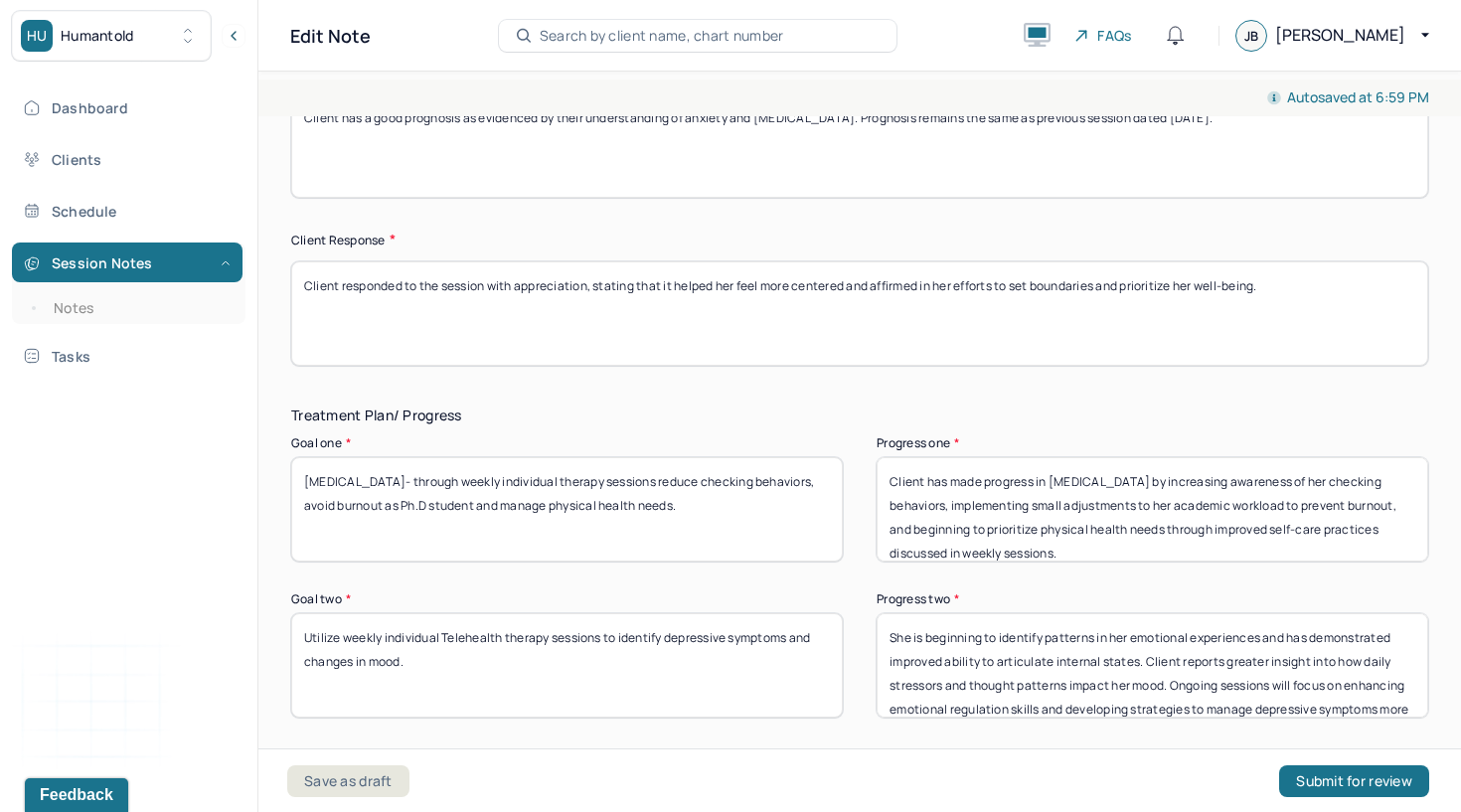 click on "She is beginning to identify patterns in her emotional experiences and has demonstrated improved ability to articulate internal states. Client reports greater insight into how daily stressors and thought patterns impact her mood. Ongoing sessions will focus on enhancing emotional regulation skills and developing strategies to manage depressive symptoms more effectively." at bounding box center (1152, 665) 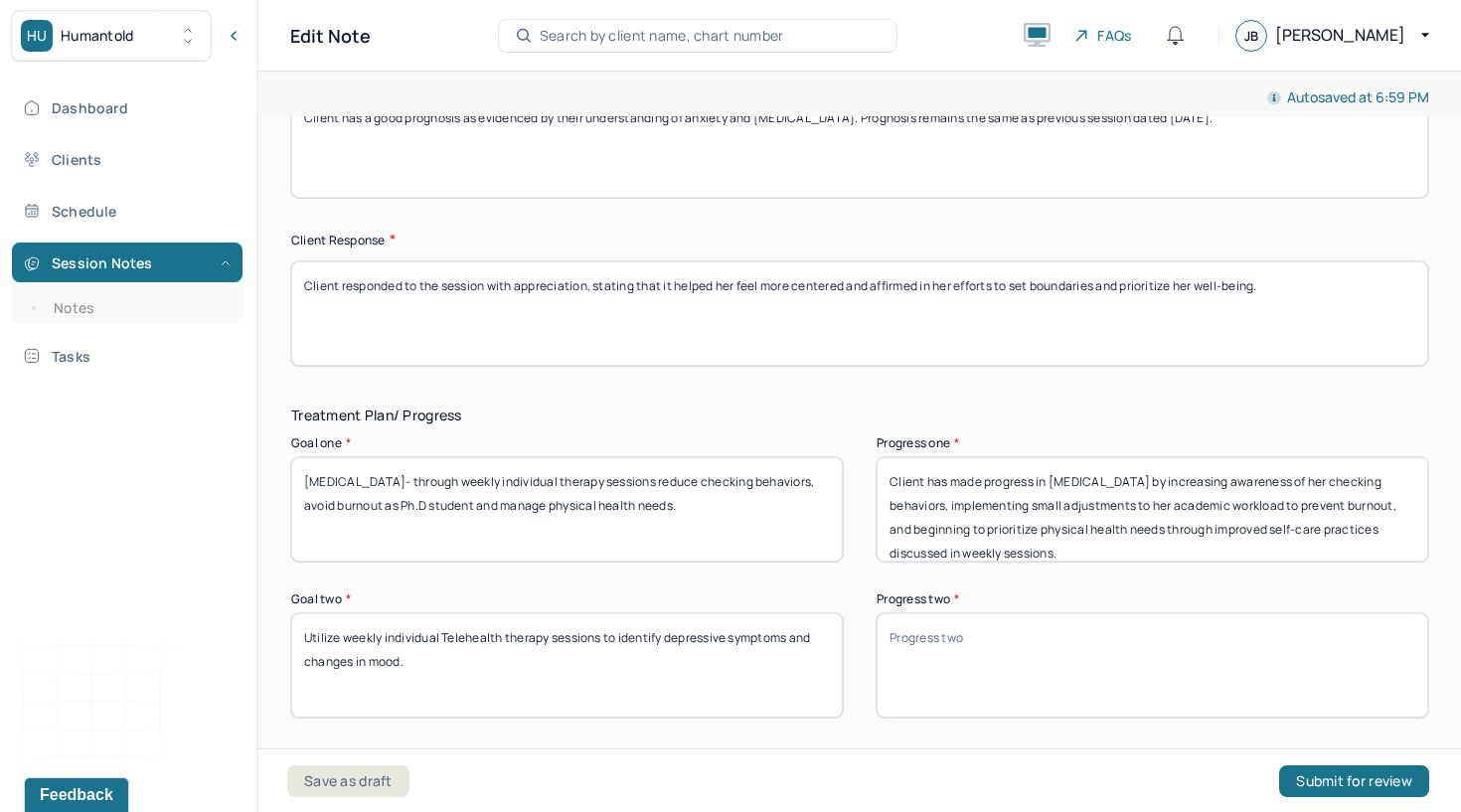 paste on "Client has made progress by consistently using weekly individual Telehealth sessions to identify patterns of low mood, emotional triggers, and early signs of depressive symptoms, allowing for more proactive emotional regulation and support." 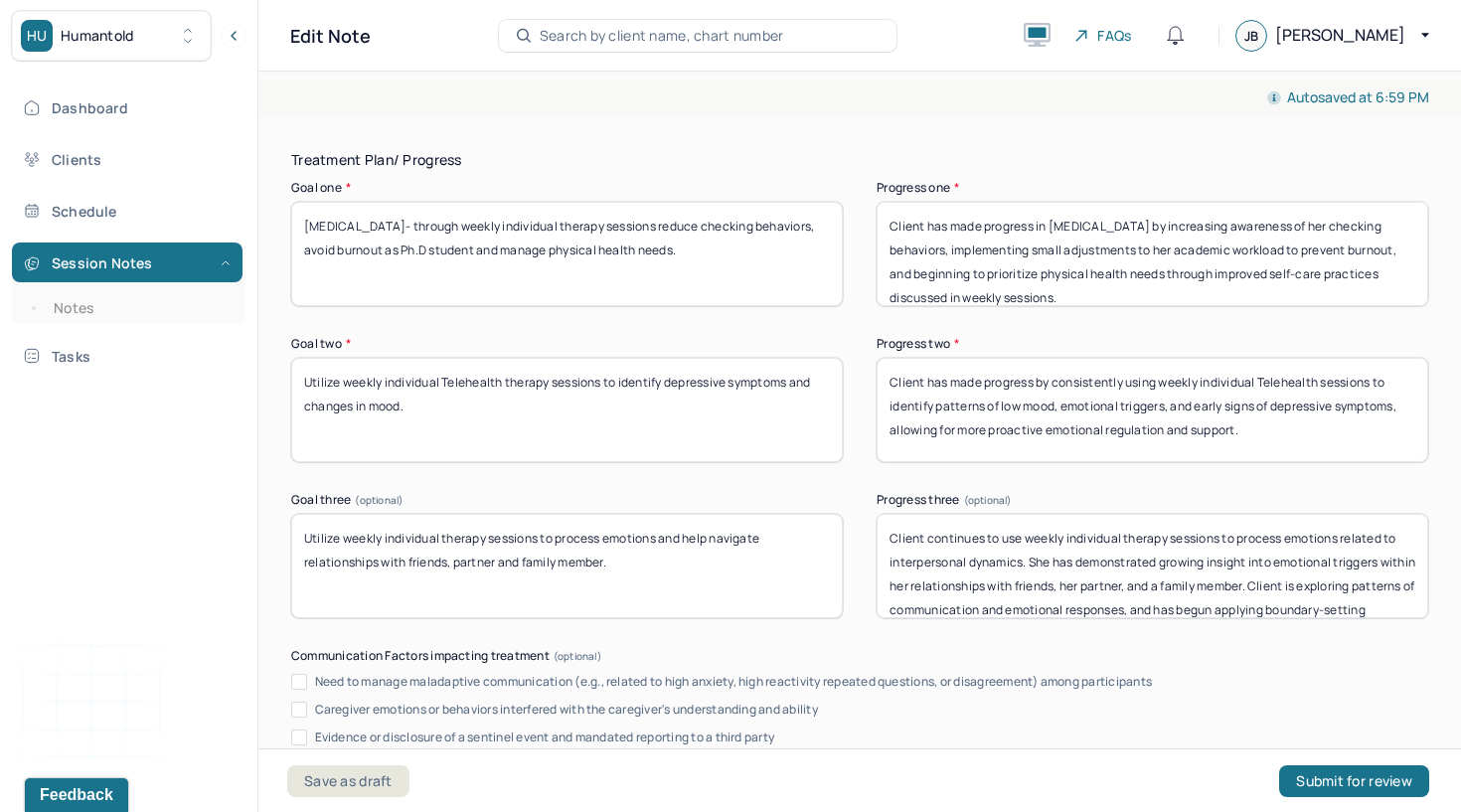 scroll, scrollTop: 3302, scrollLeft: 0, axis: vertical 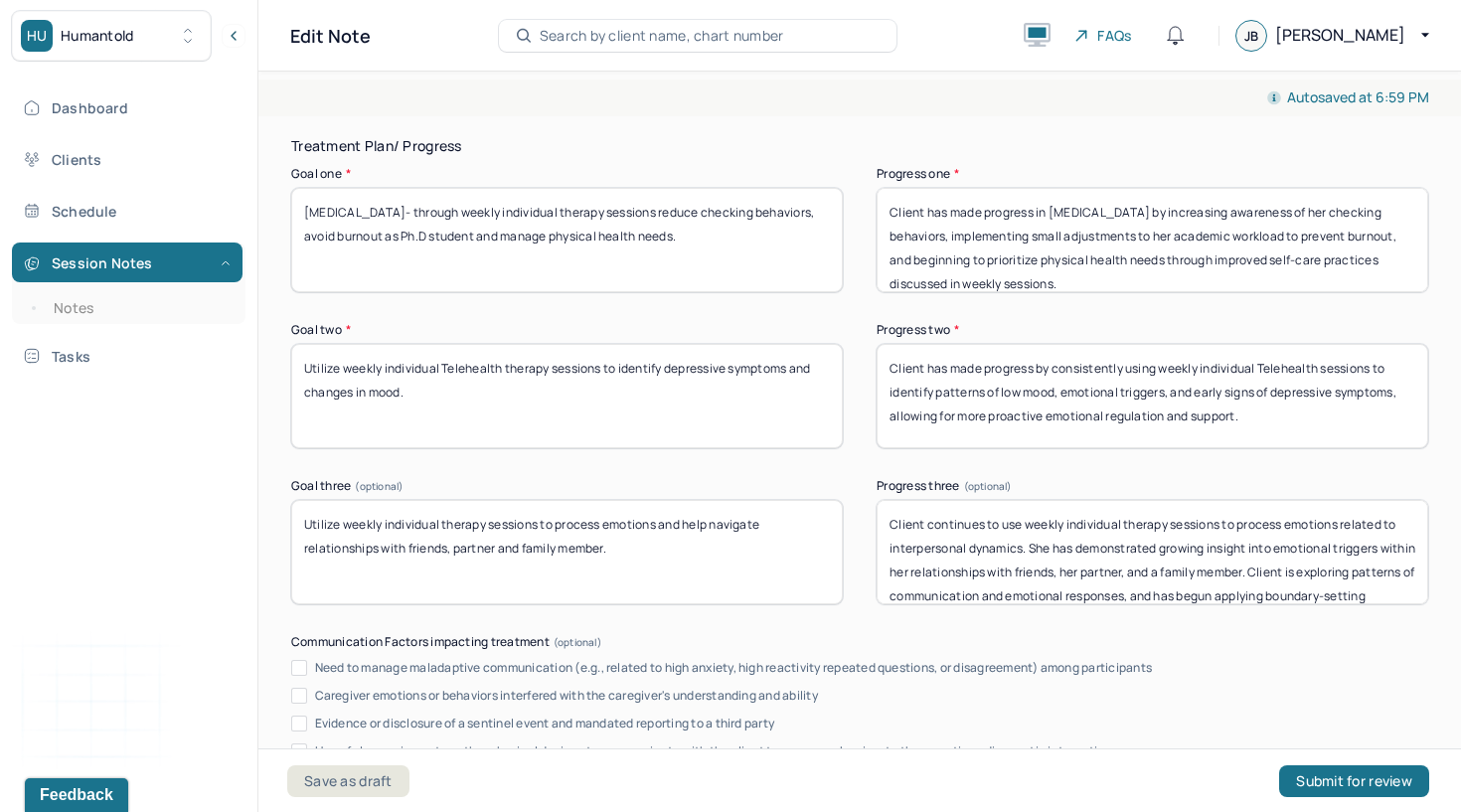 type on "Client has made progress by consistently using weekly individual Telehealth sessions to identify patterns of low mood, emotional triggers, and early signs of depressive symptoms, allowing for more proactive emotional regulation and support." 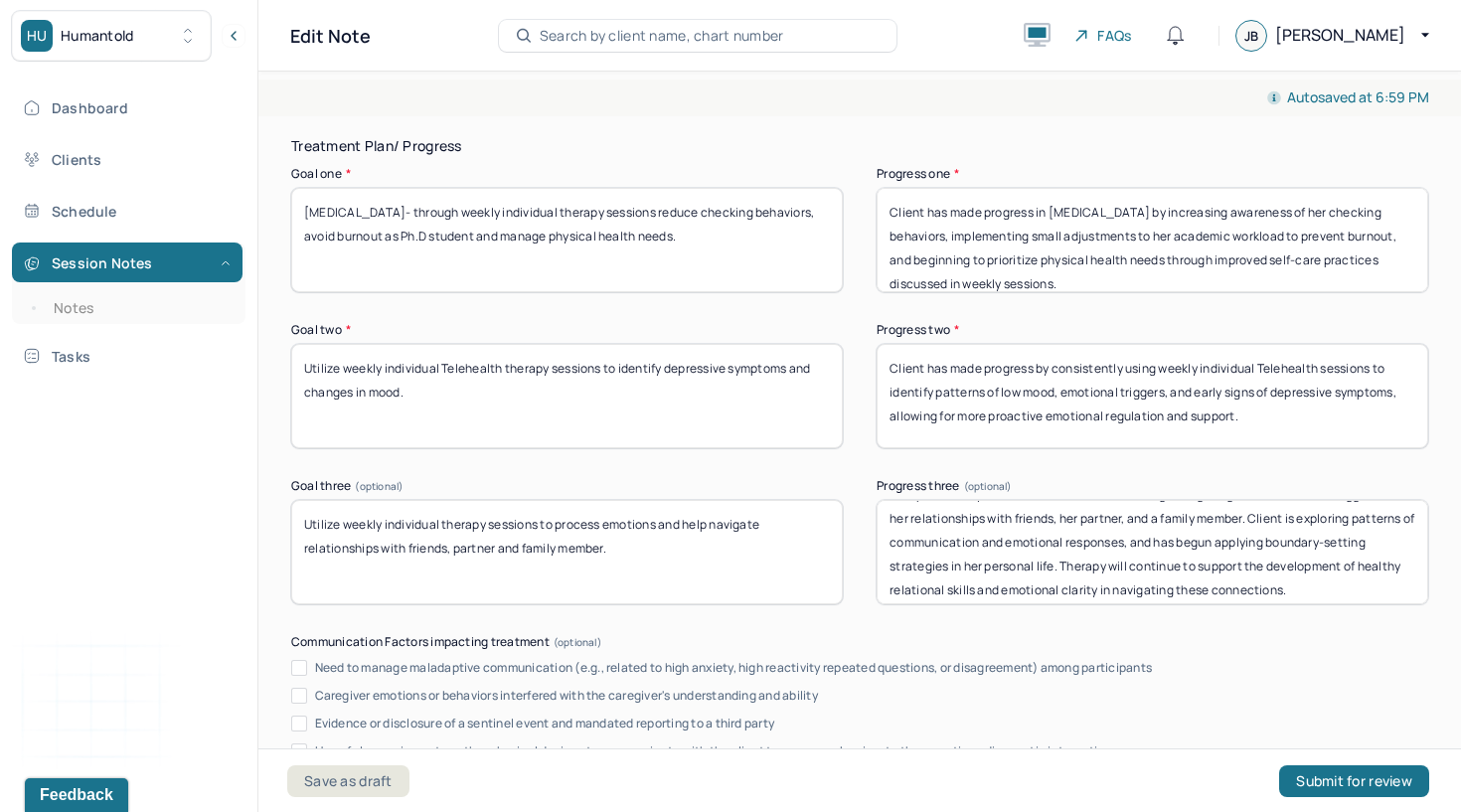 scroll, scrollTop: 64, scrollLeft: 0, axis: vertical 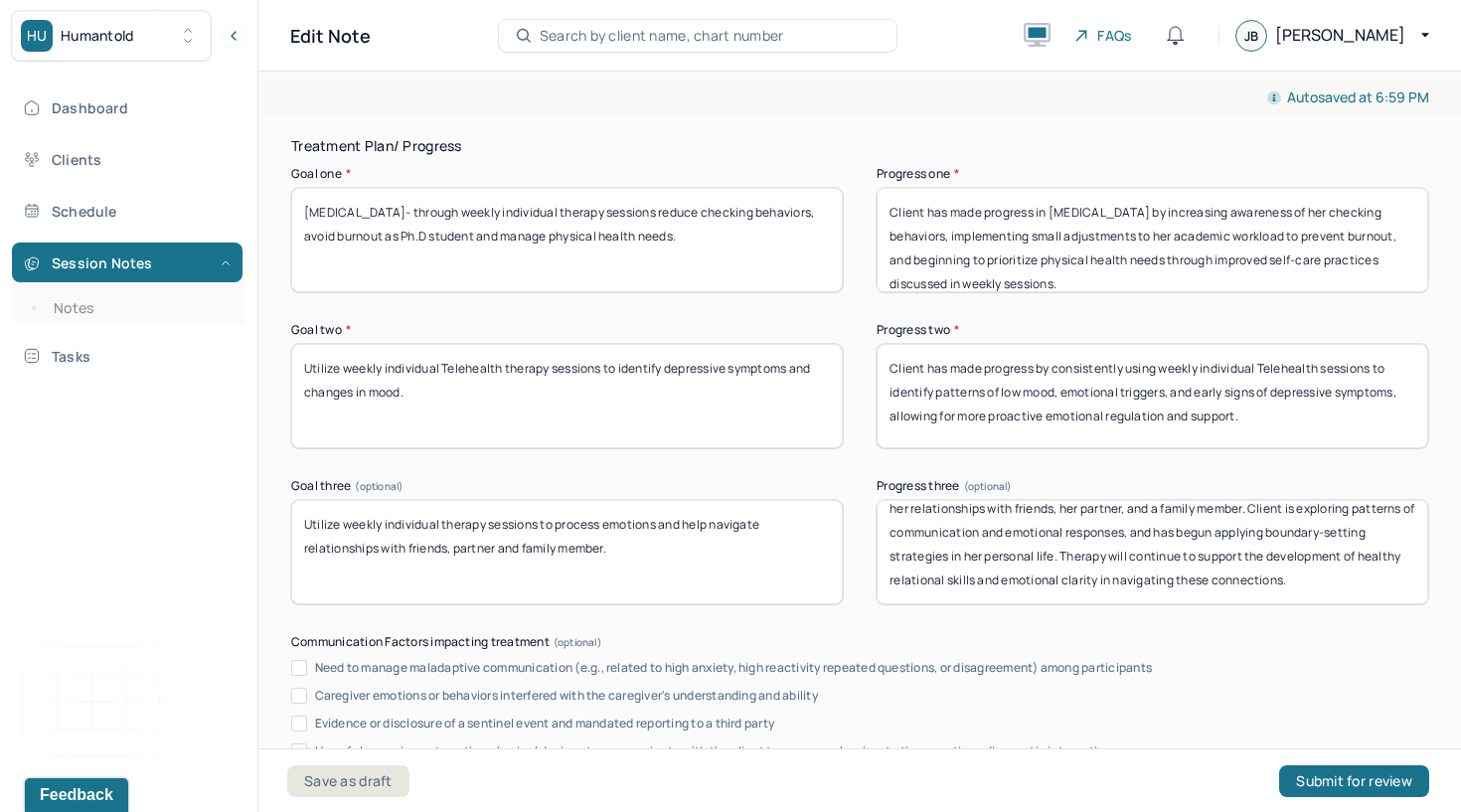 drag, startPoint x: 883, startPoint y: 525, endPoint x: 895, endPoint y: 639, distance: 114.62984 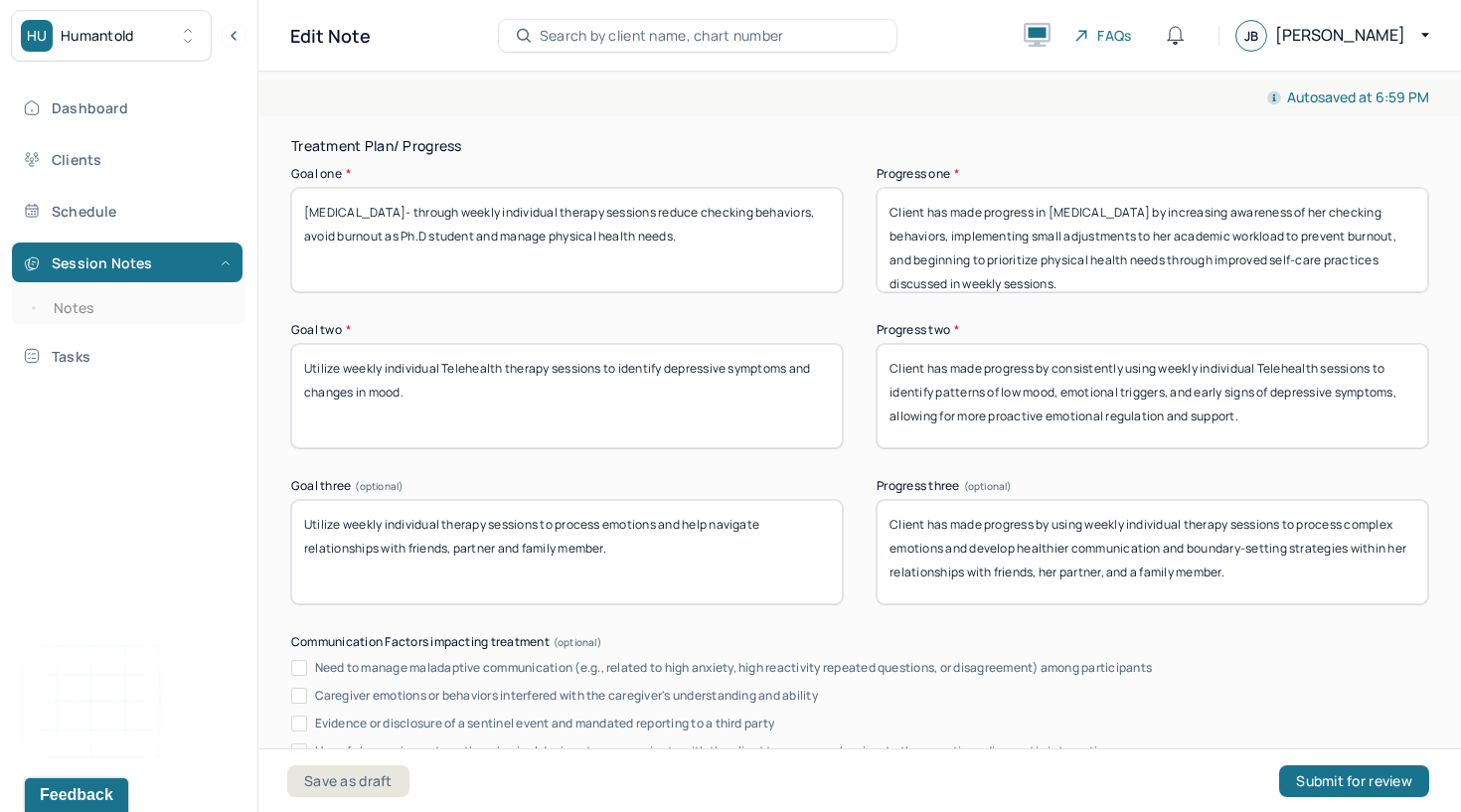 scroll, scrollTop: 0, scrollLeft: 0, axis: both 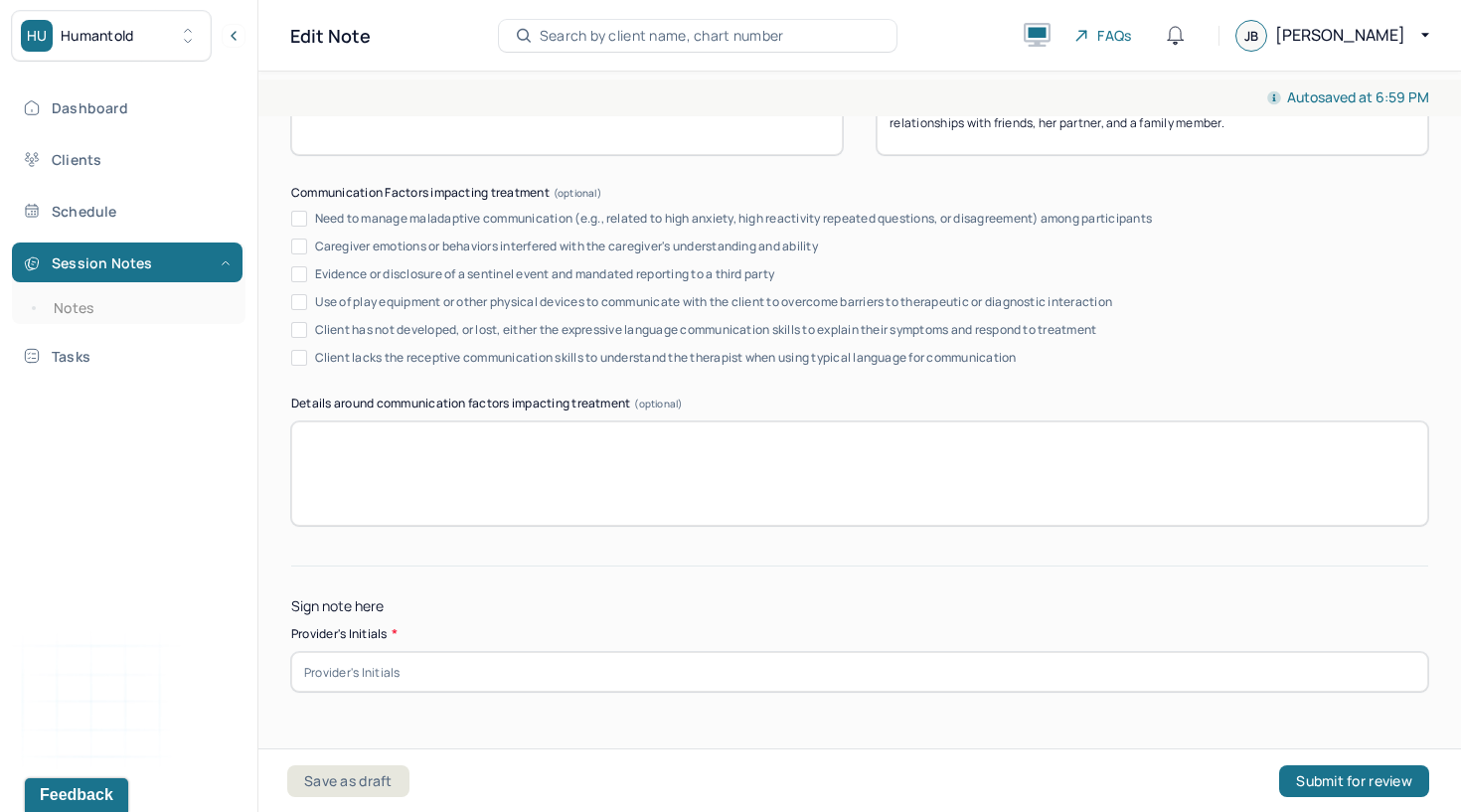 click at bounding box center [860, 672] 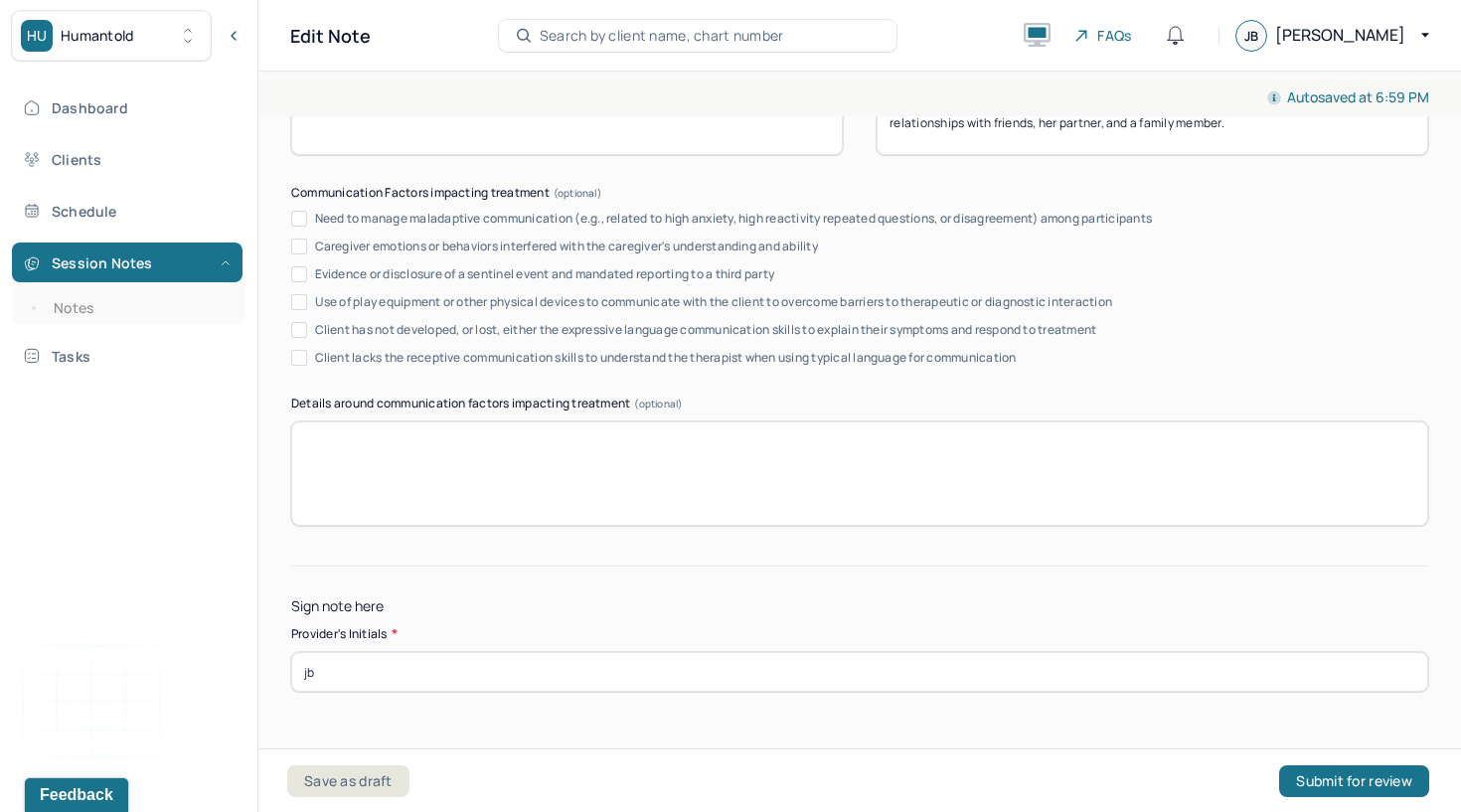 type on "jb" 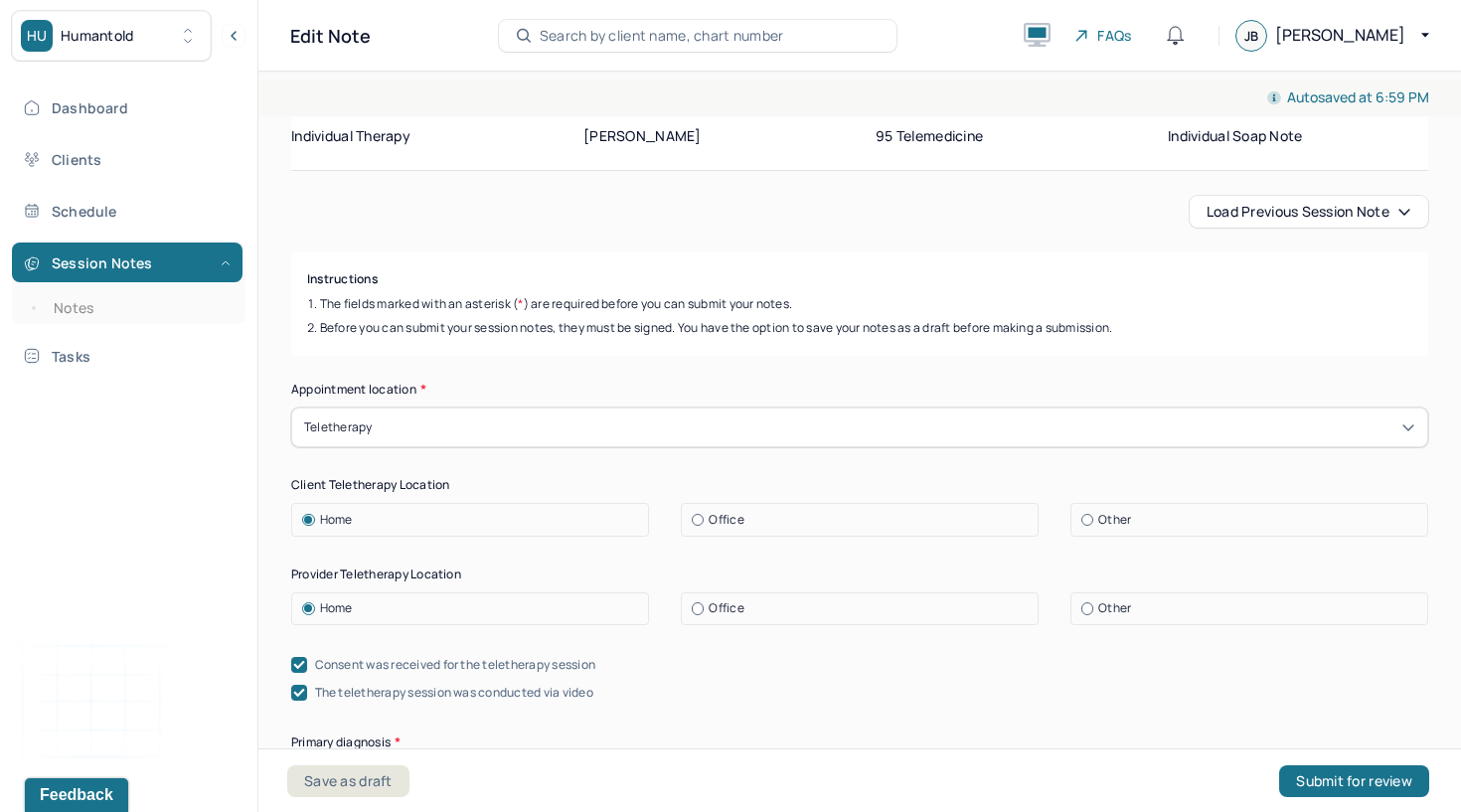 scroll, scrollTop: 126, scrollLeft: 0, axis: vertical 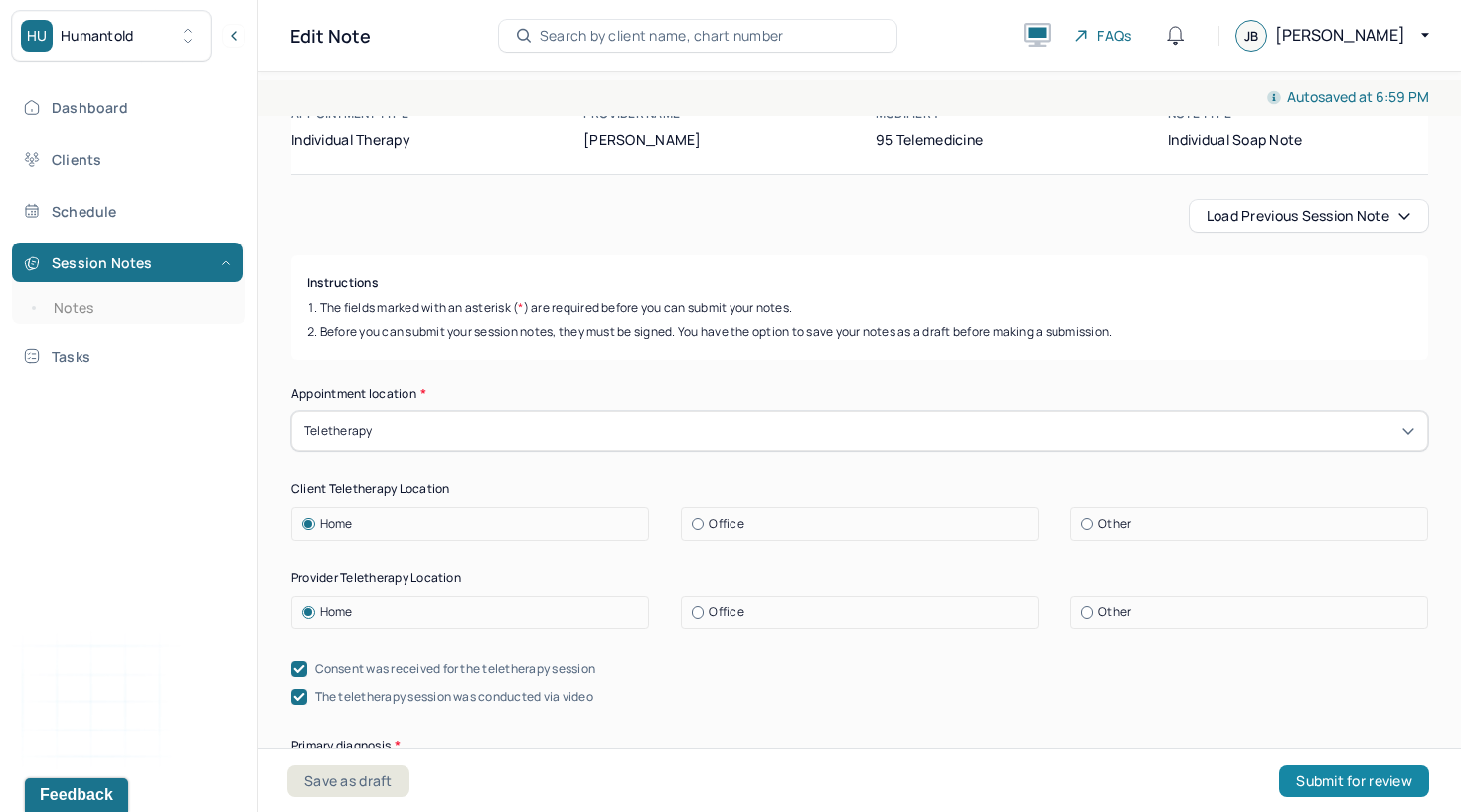 click on "Submit for review" at bounding box center (1354, 781) 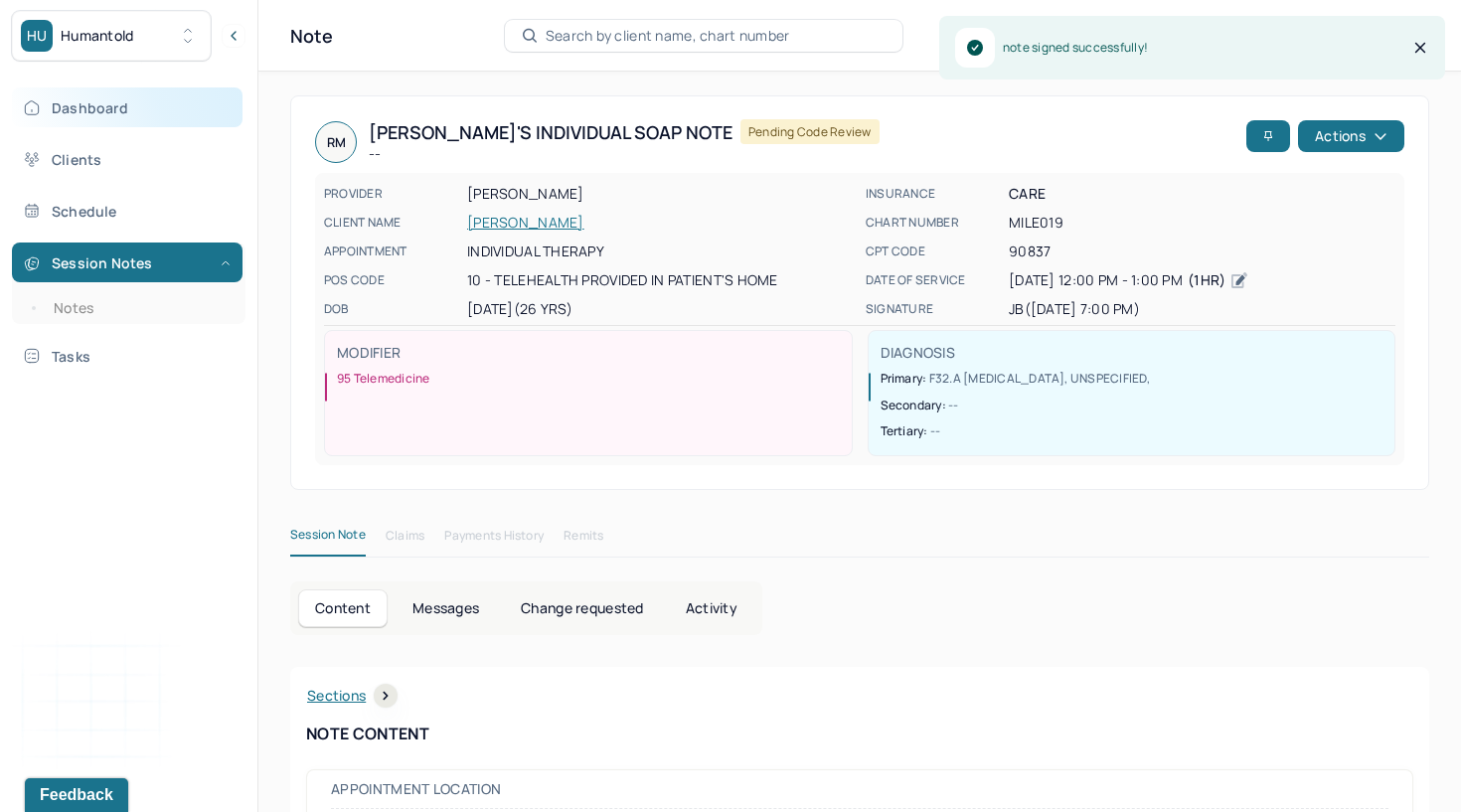 click on "Dashboard" at bounding box center [127, 107] 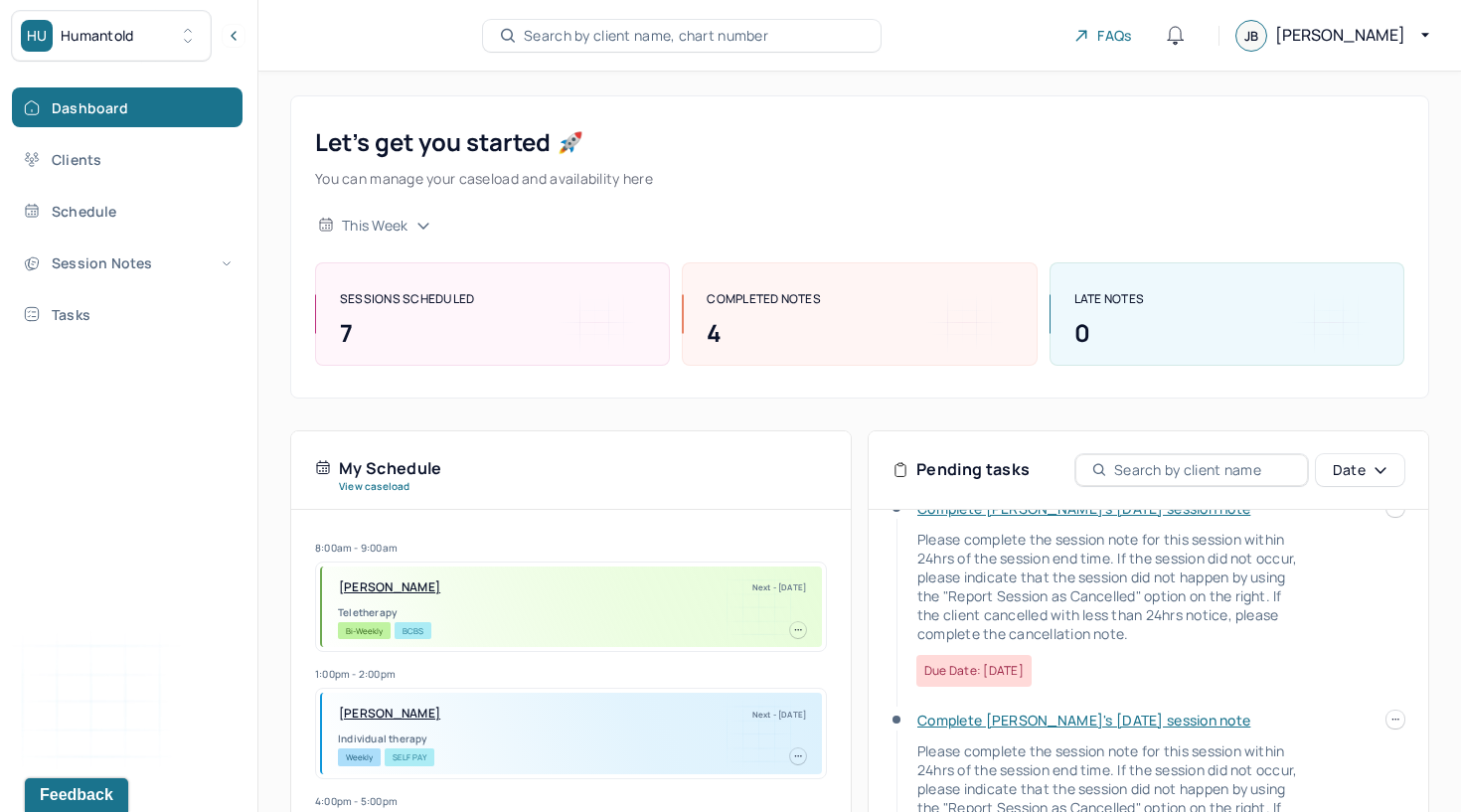 scroll, scrollTop: 43, scrollLeft: 0, axis: vertical 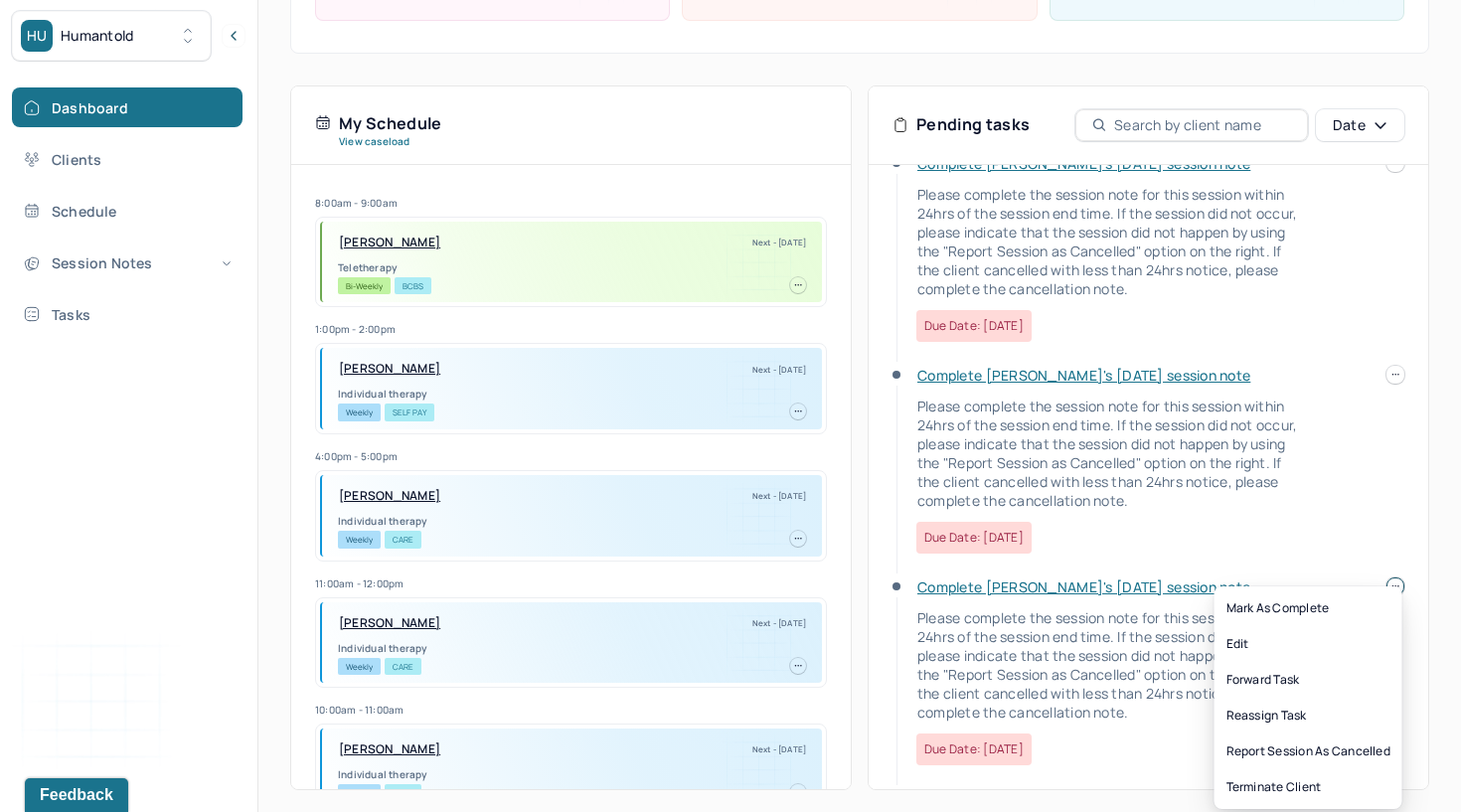 click at bounding box center [1395, 586] 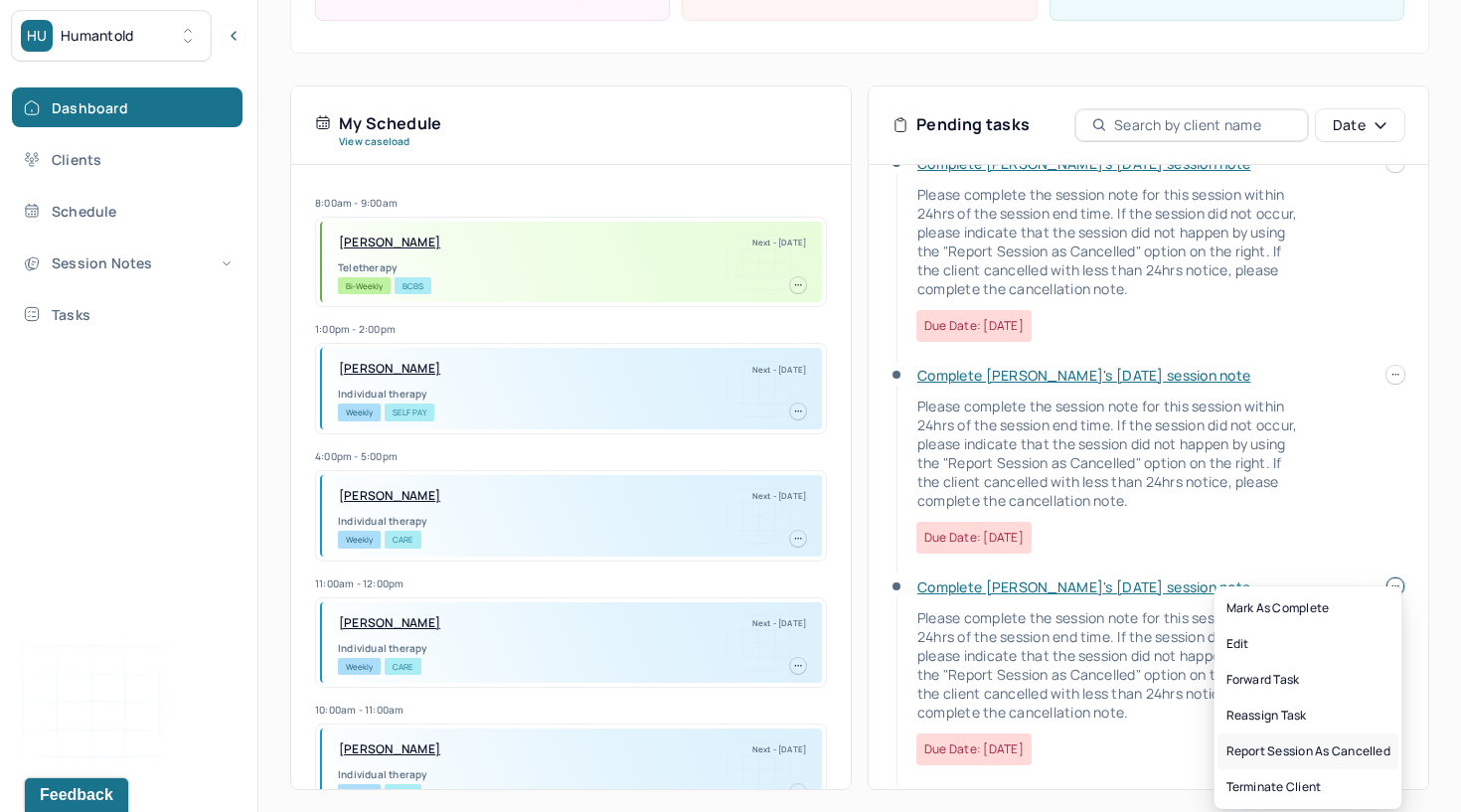 click on "Report session as cancelled" at bounding box center [1308, 751] 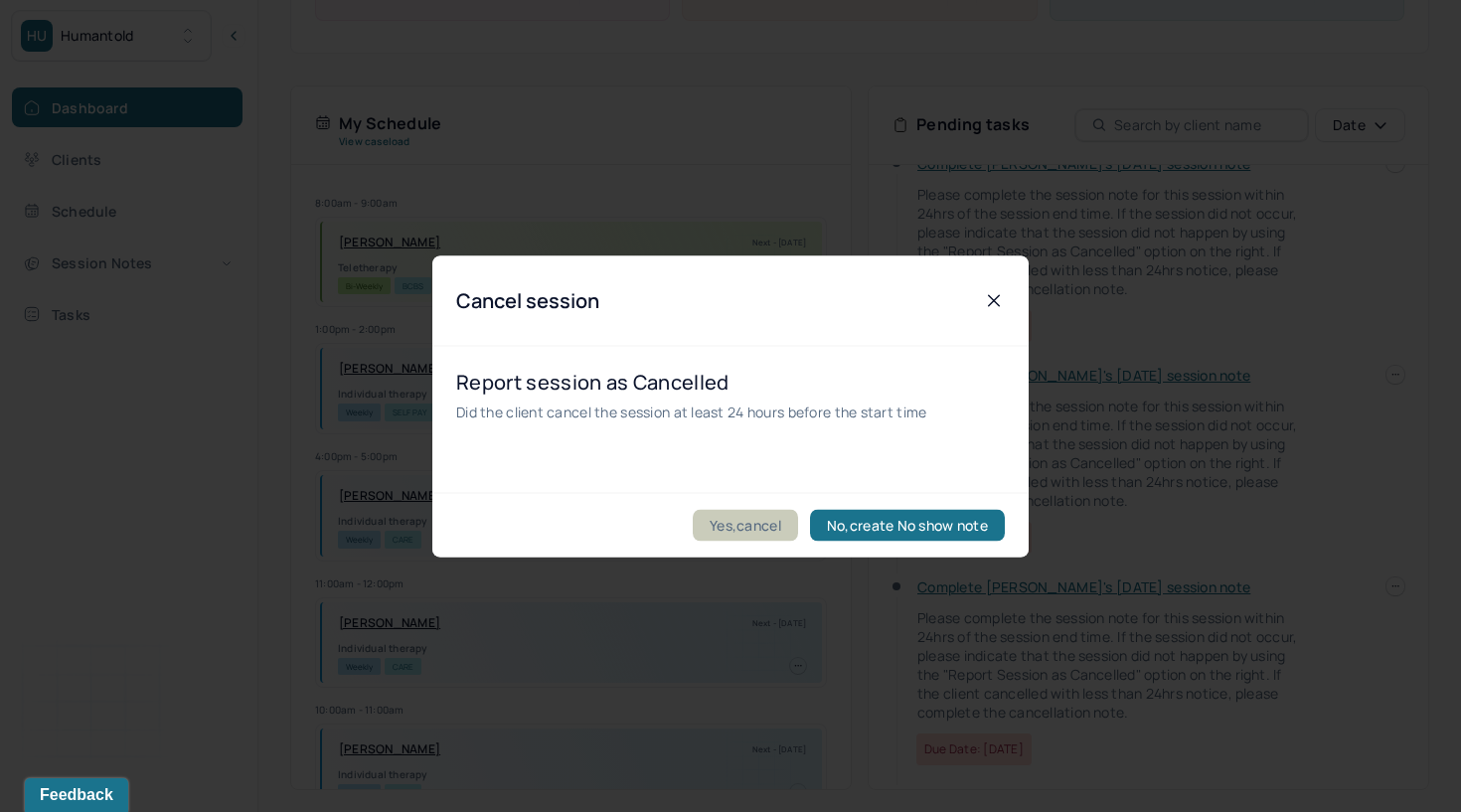 click on "Yes,cancel" at bounding box center [745, 525] 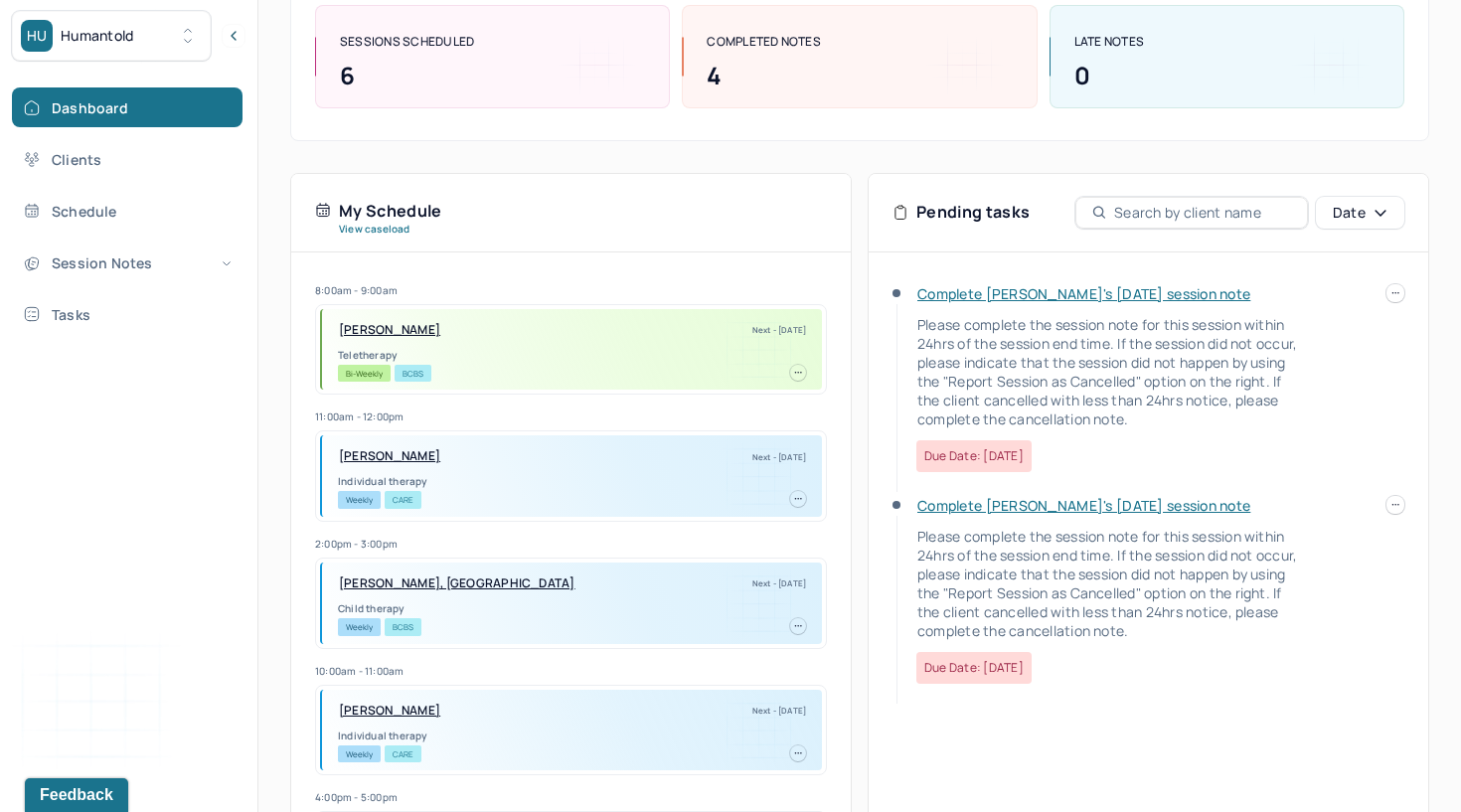 scroll, scrollTop: 260, scrollLeft: 0, axis: vertical 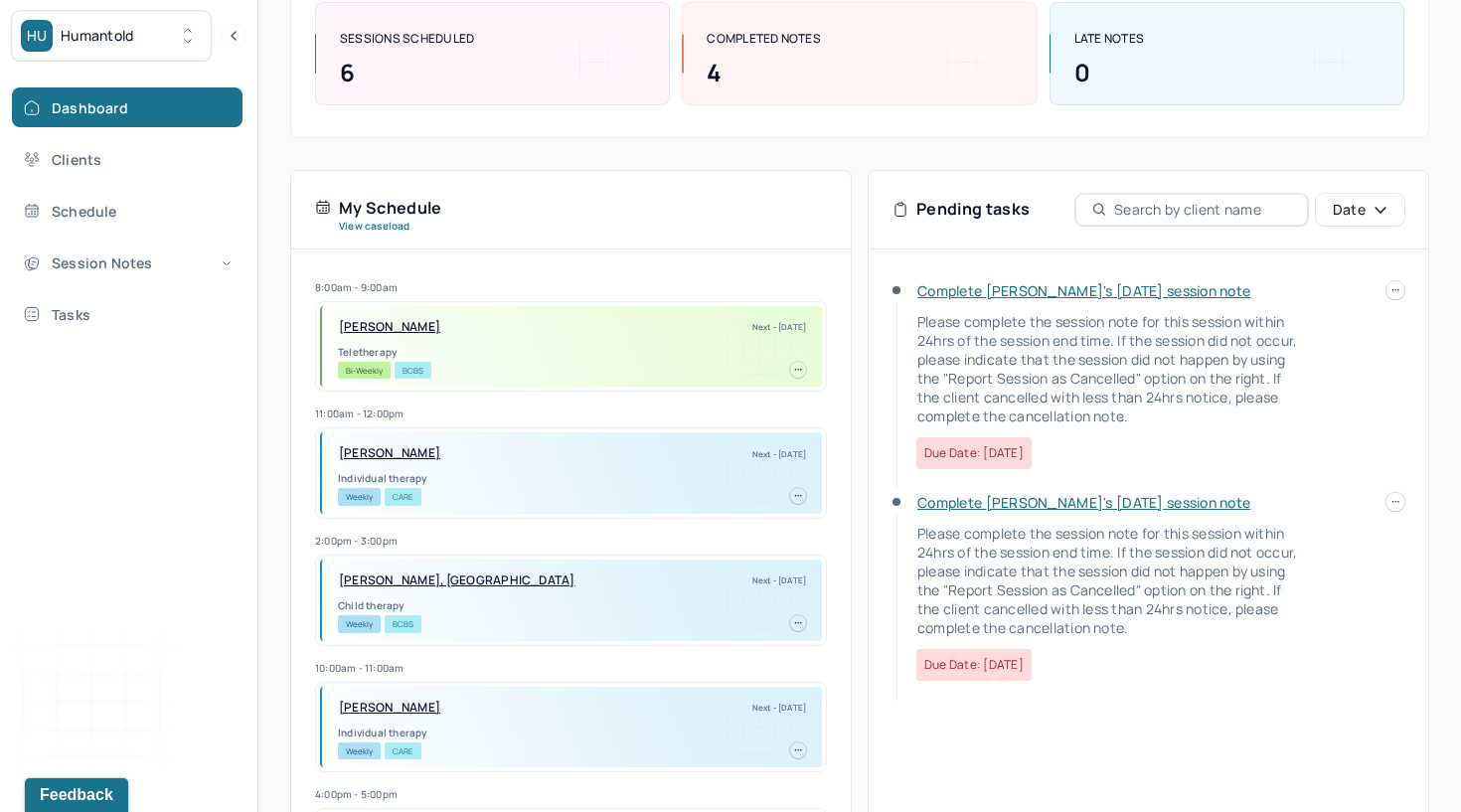 click on "Complete [PERSON_NAME]'s [DATE] session note" at bounding box center (1083, 502) 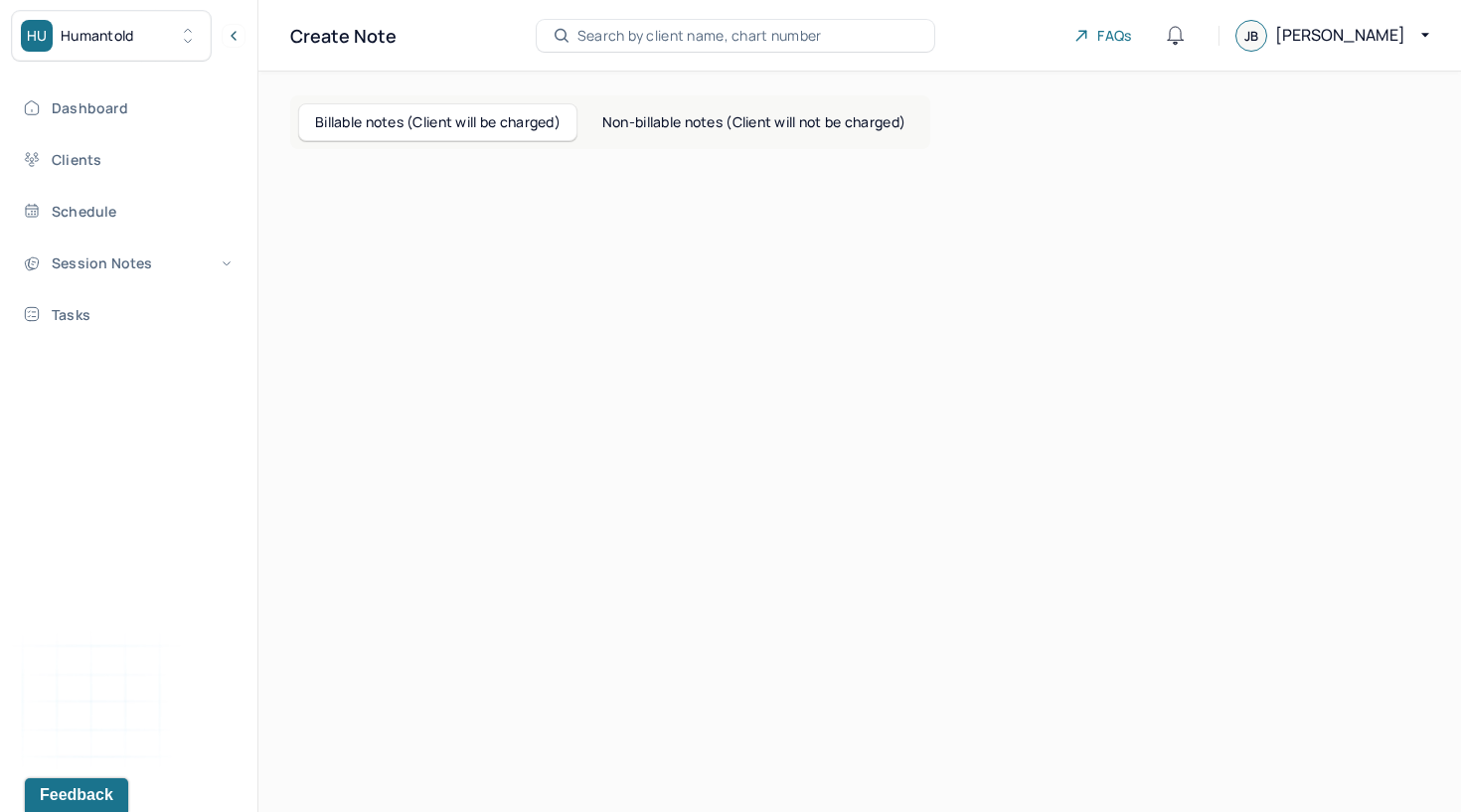 scroll, scrollTop: 0, scrollLeft: 0, axis: both 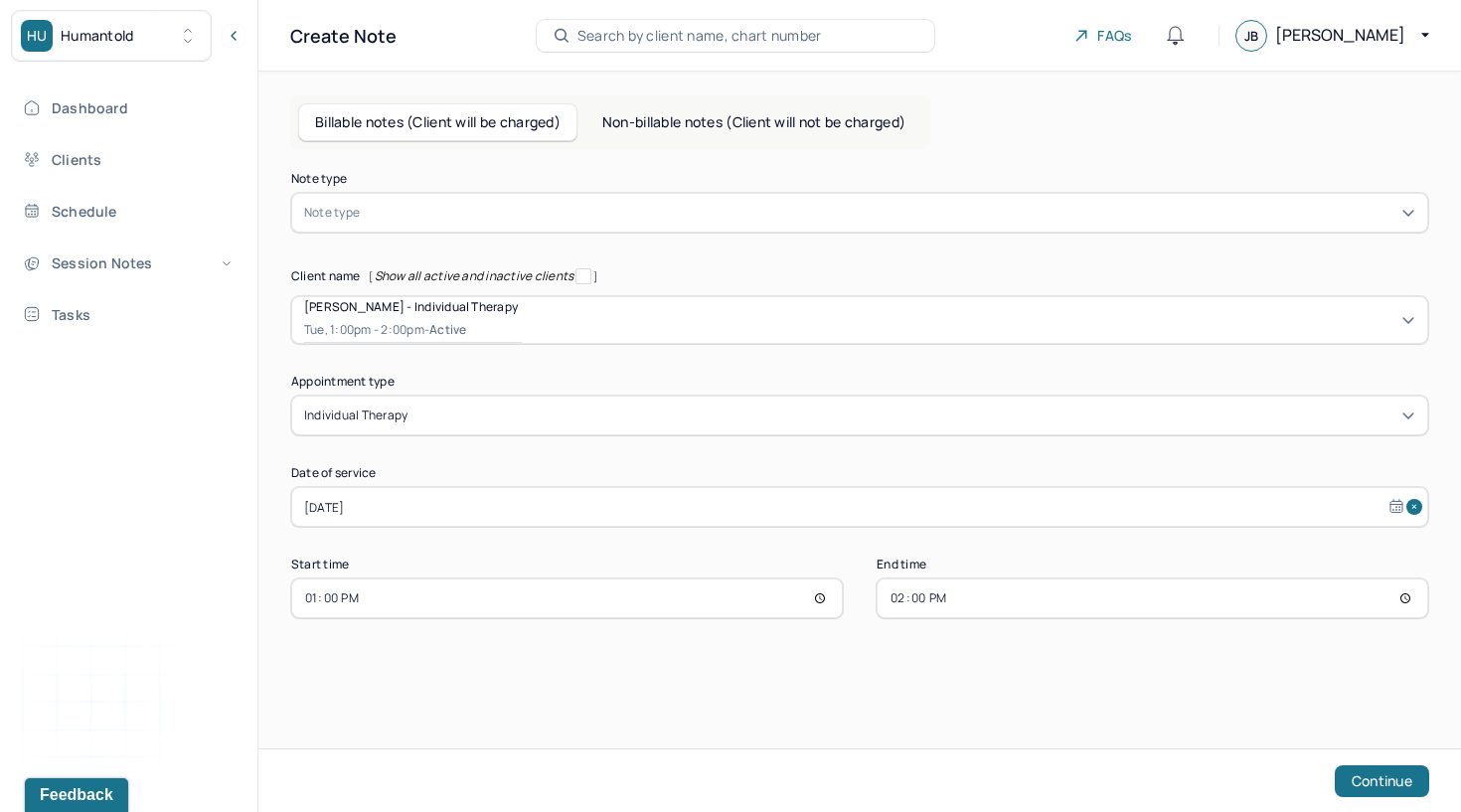 click at bounding box center (890, 213) 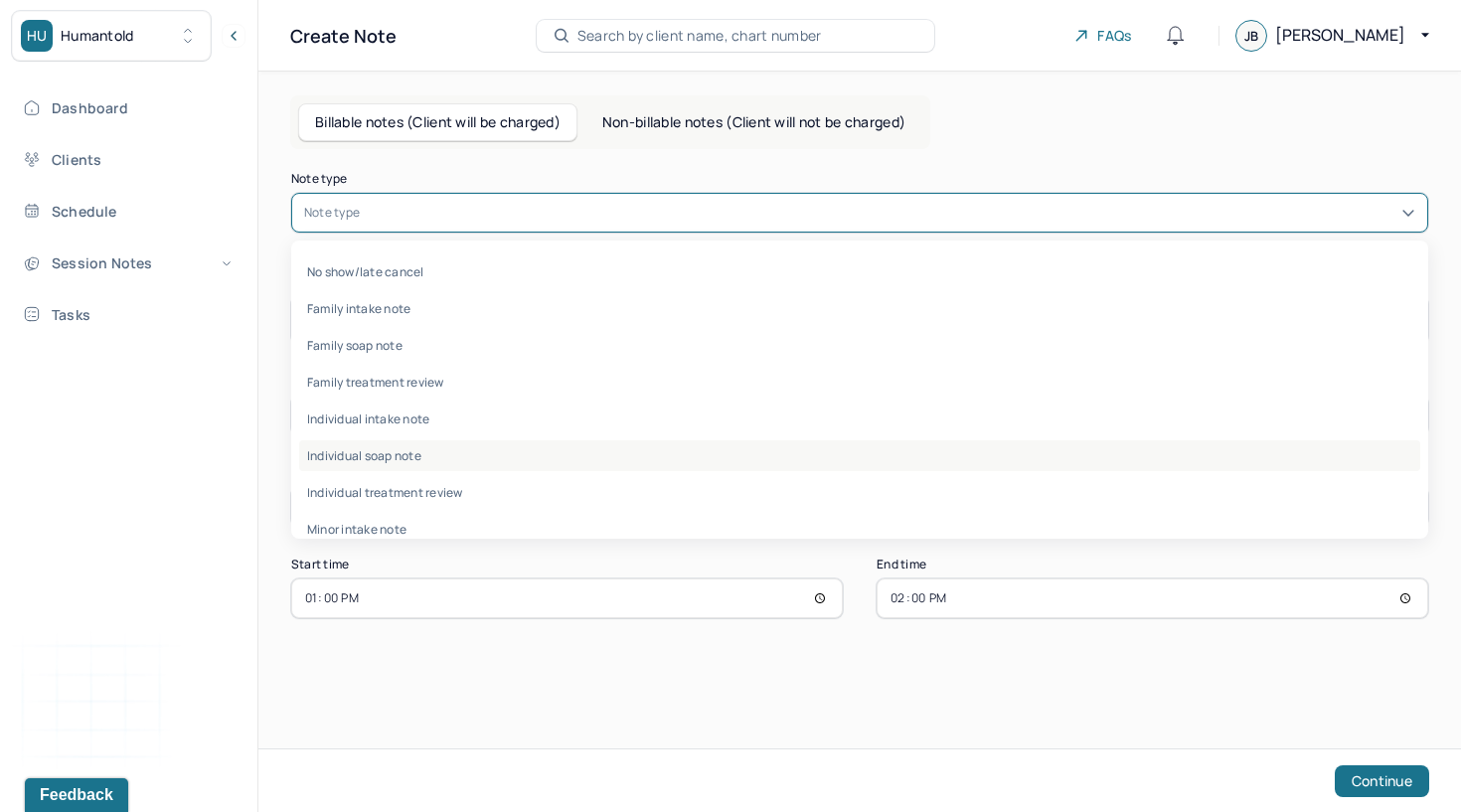 click on "Individual soap note" at bounding box center (860, 455) 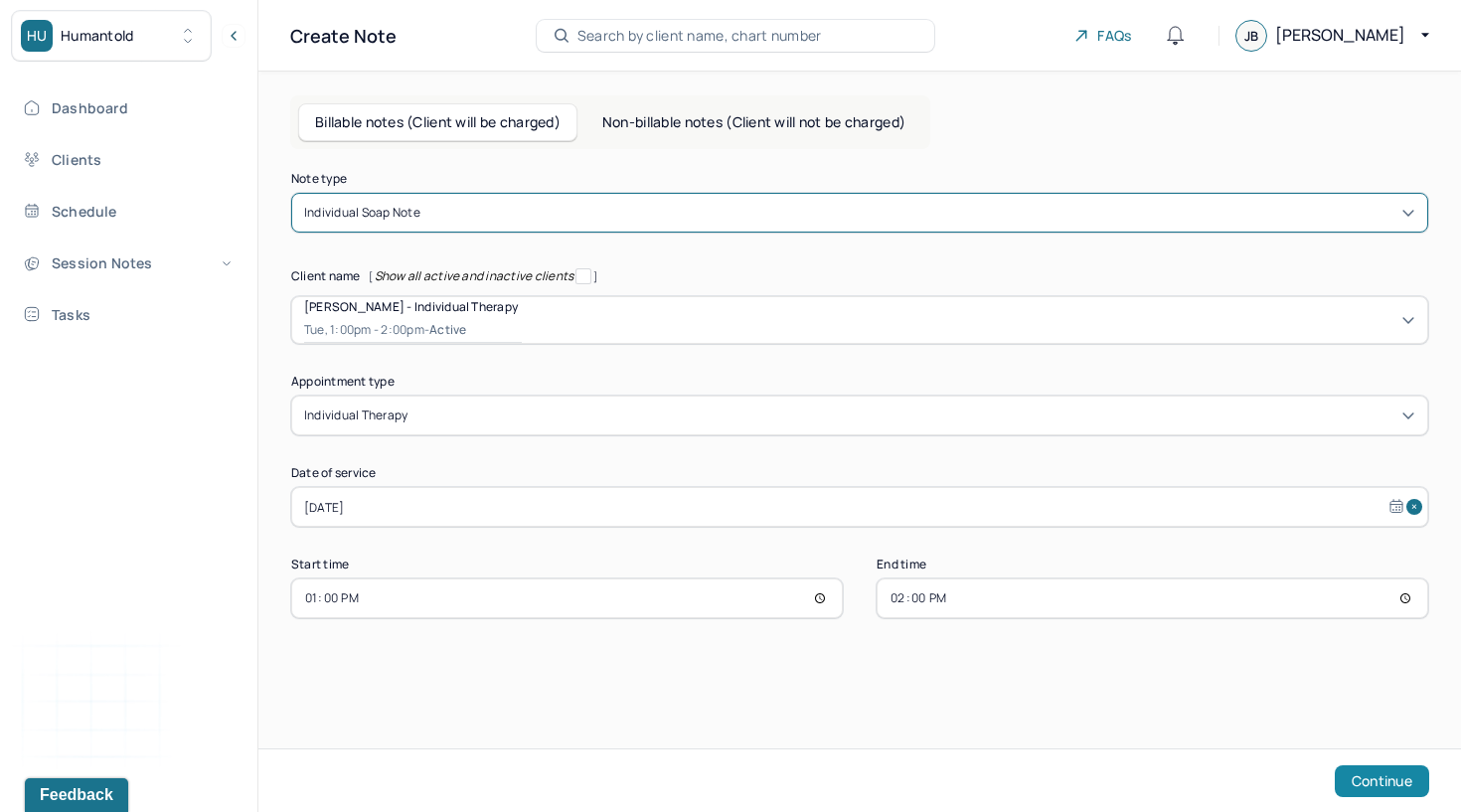 click on "Continue" at bounding box center [1381, 781] 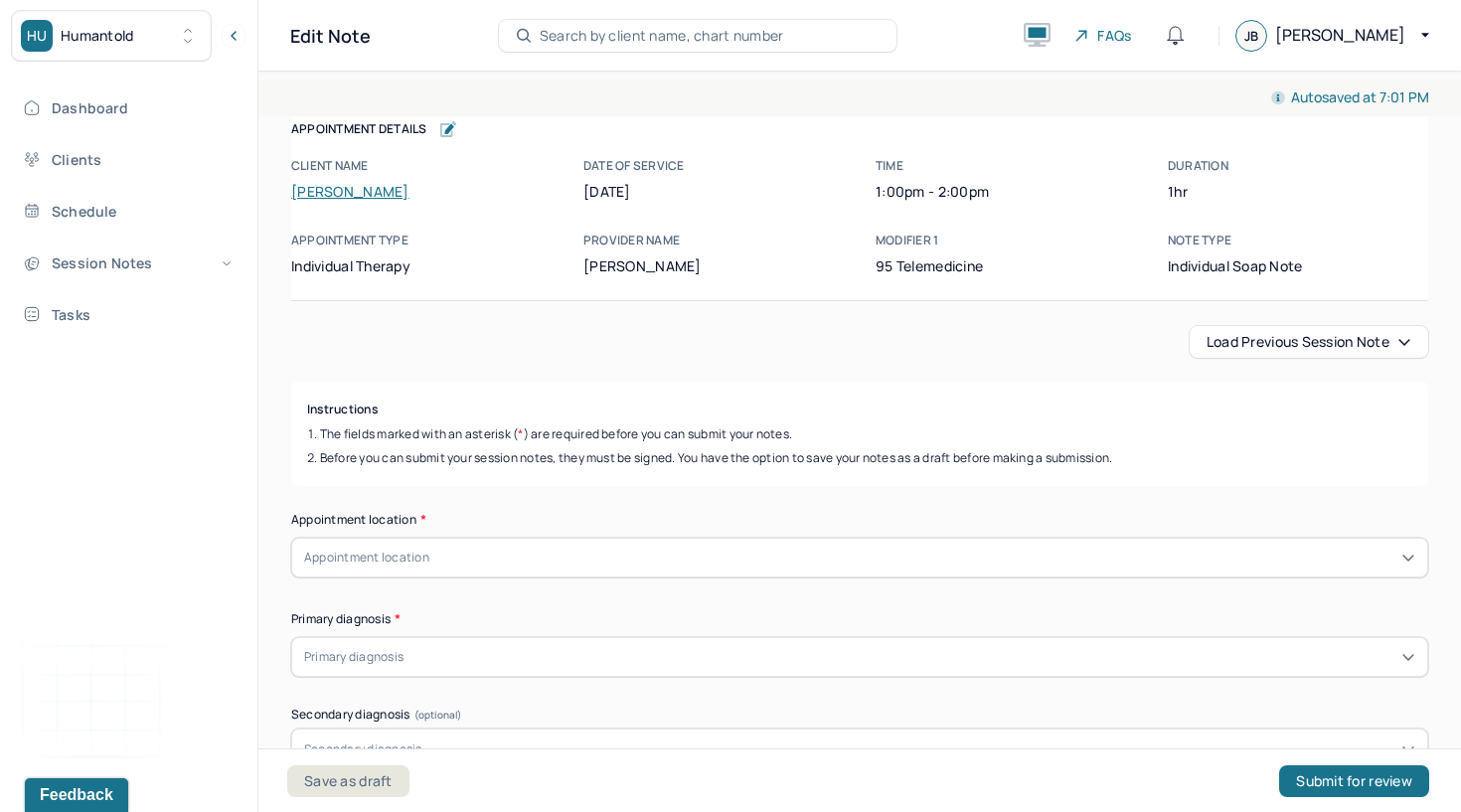 click on "Load previous session note" at bounding box center (1309, 342) 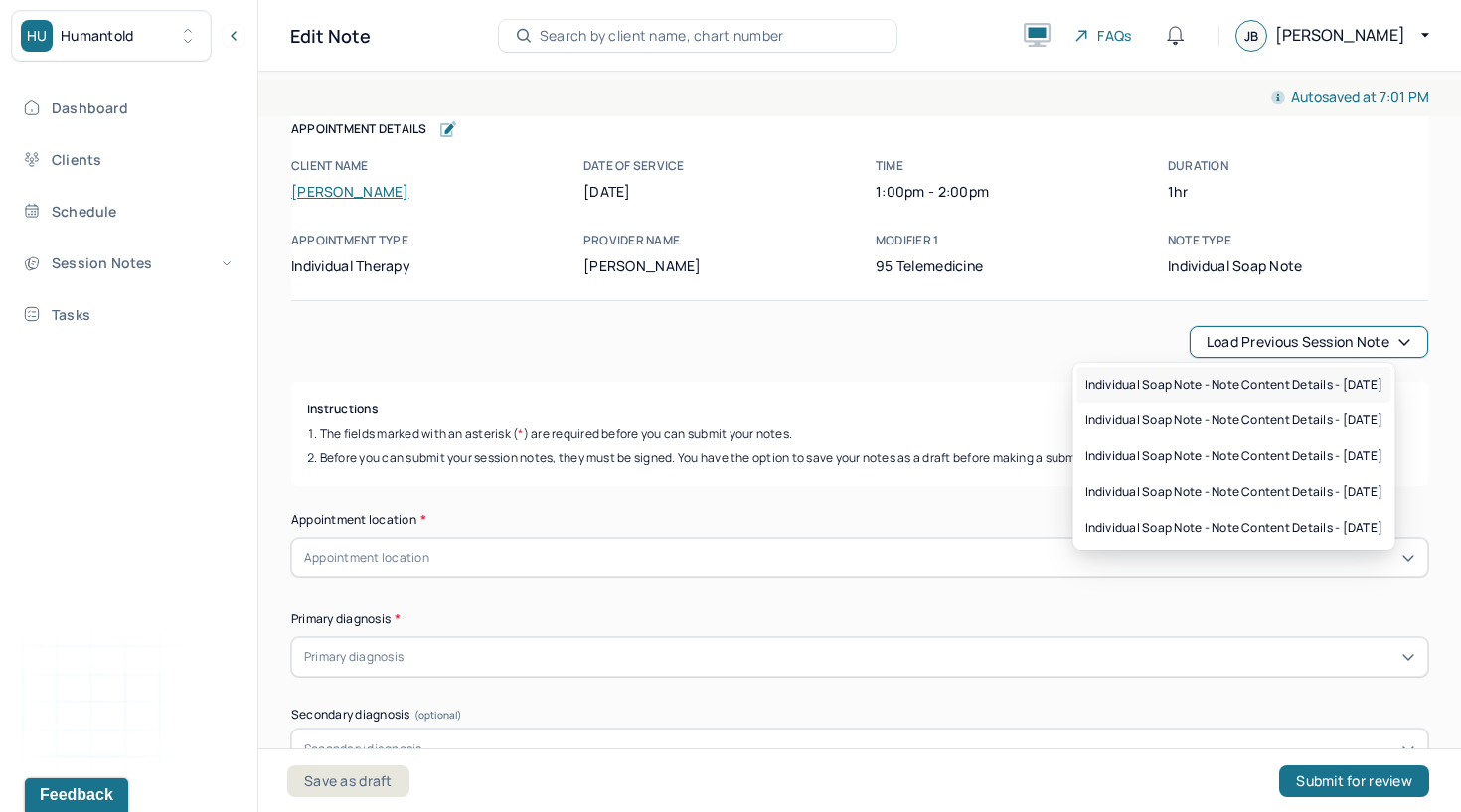 click on "Individual soap note   - Note content Details -   [DATE]" at bounding box center (1234, 385) 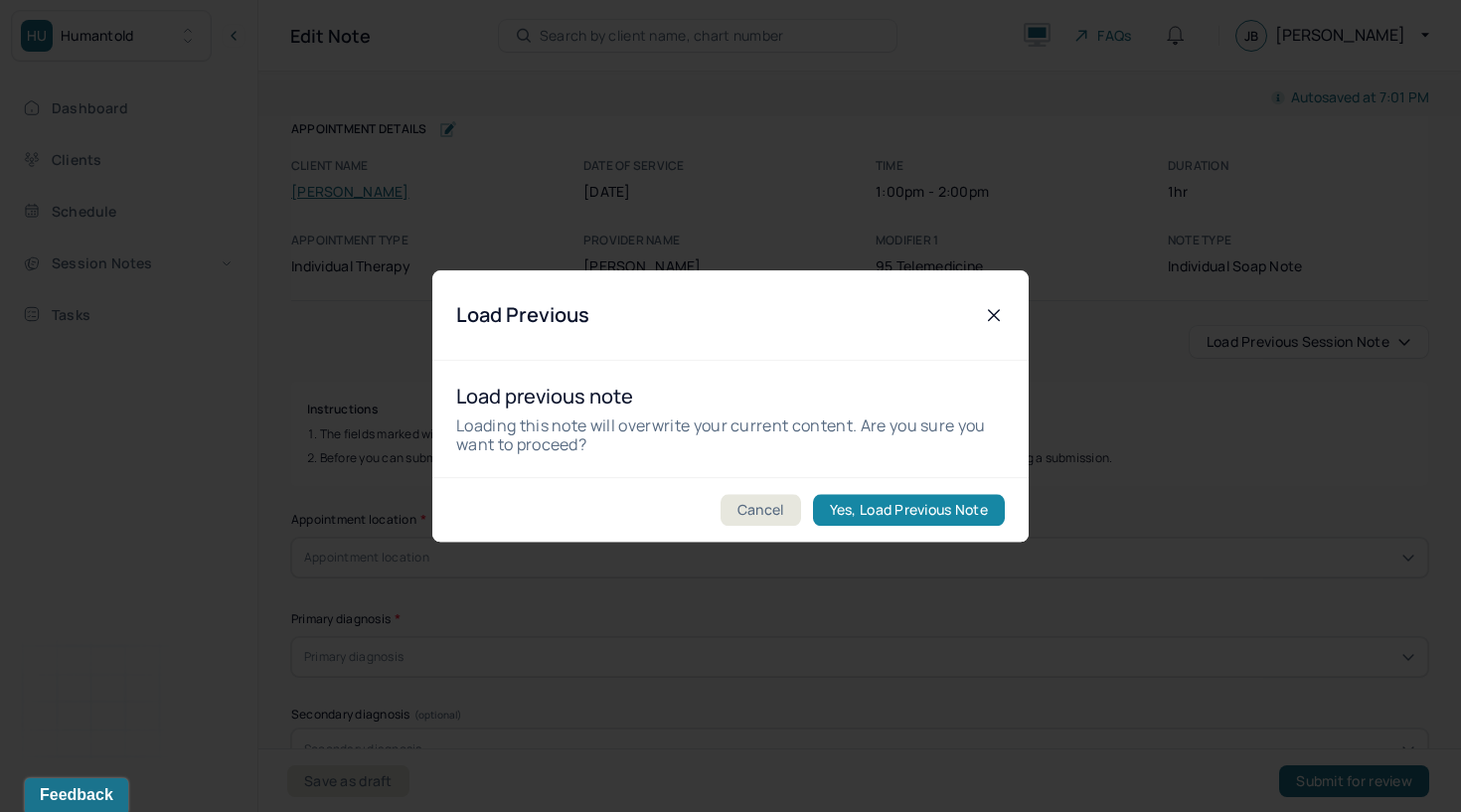 click on "Yes, Load Previous Note" at bounding box center [908, 510] 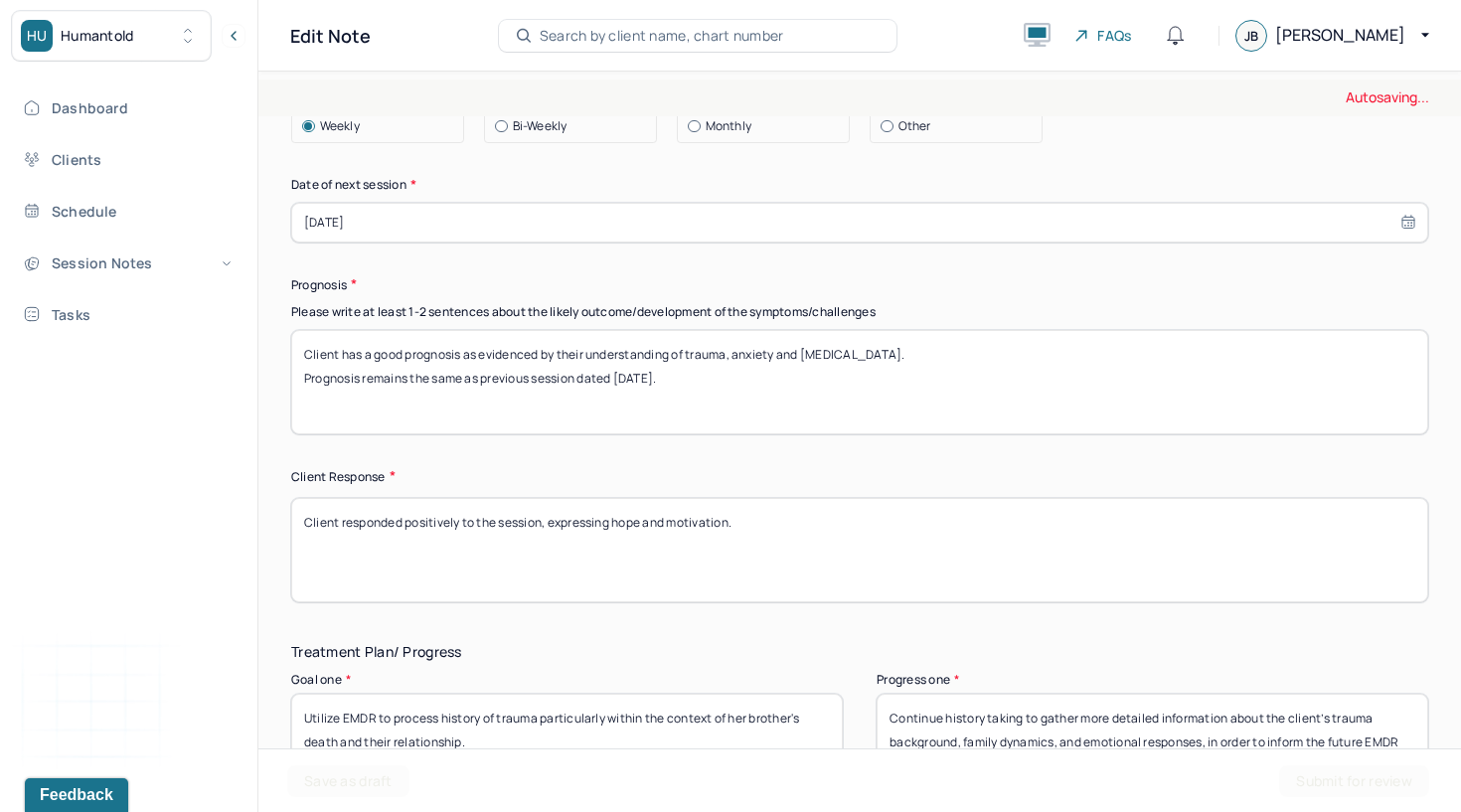 scroll, scrollTop: 2829, scrollLeft: 0, axis: vertical 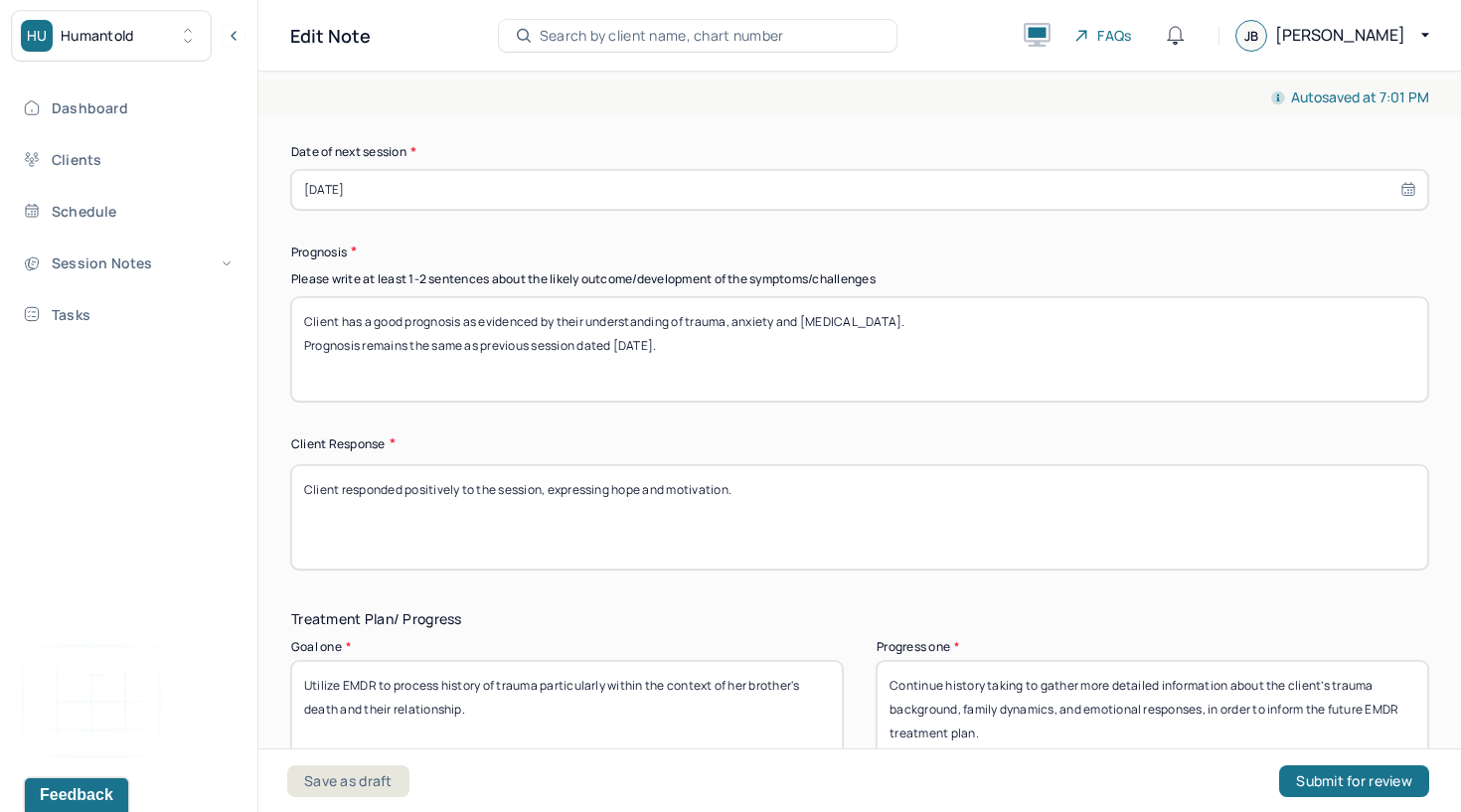 click on "Client has a good prognosis as evidenced by their understanding of trauma, anxiety and [MEDICAL_DATA].
Prognosis remains the same as previous session dated [DATE]." at bounding box center (860, 349) 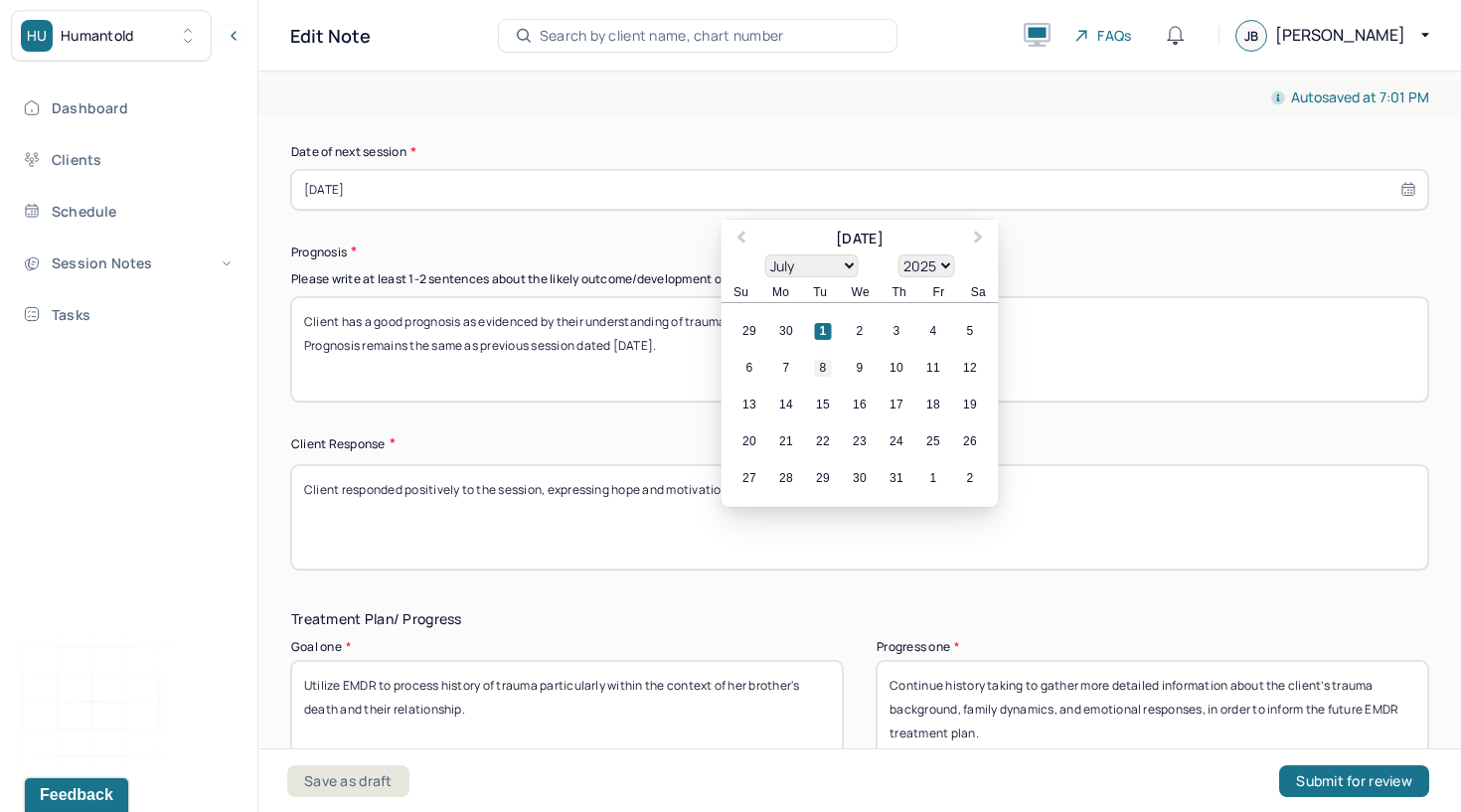 click on "8" at bounding box center (823, 368) 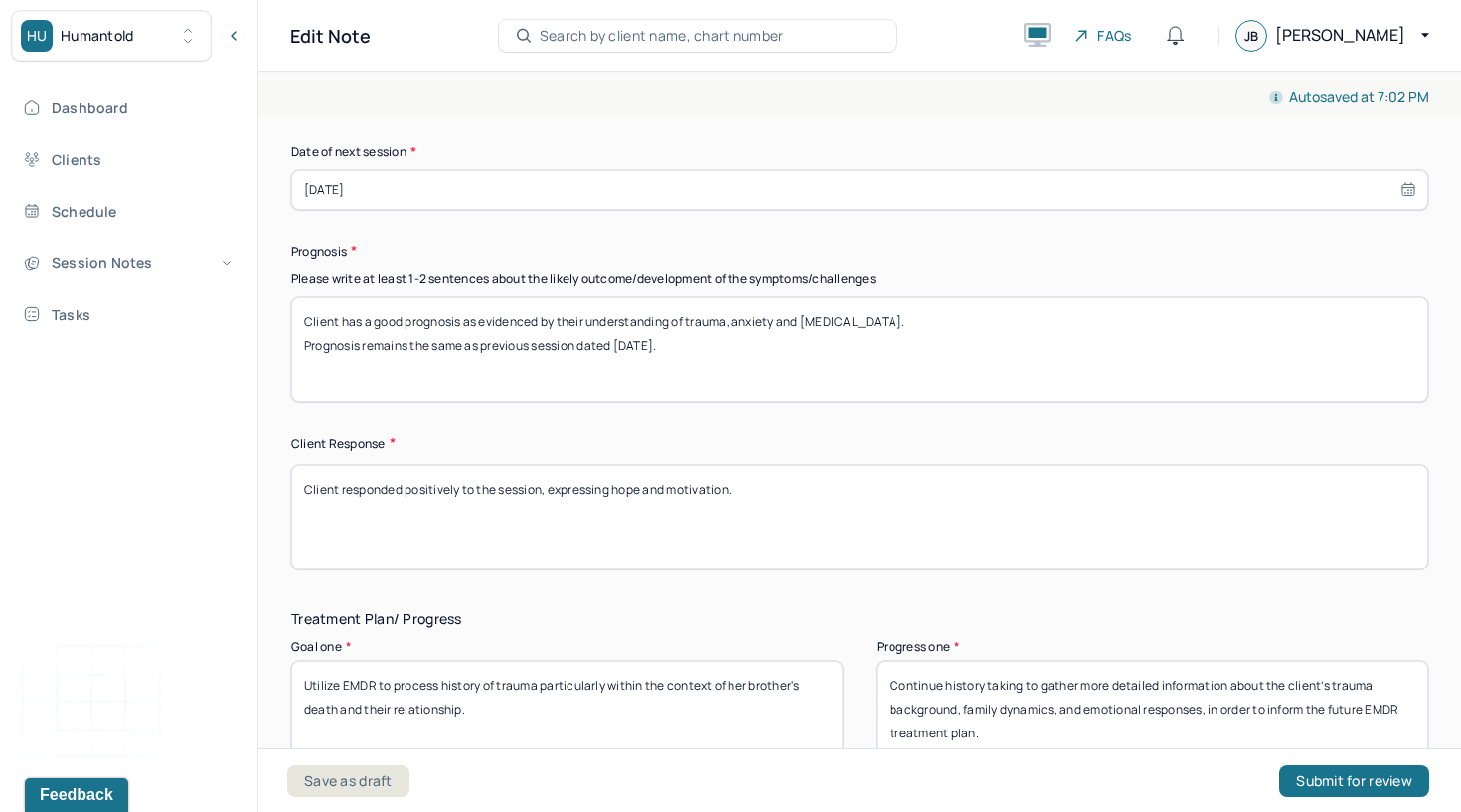 click on "Client responded positively to the session, expressing hope and motivation." at bounding box center [860, 517] 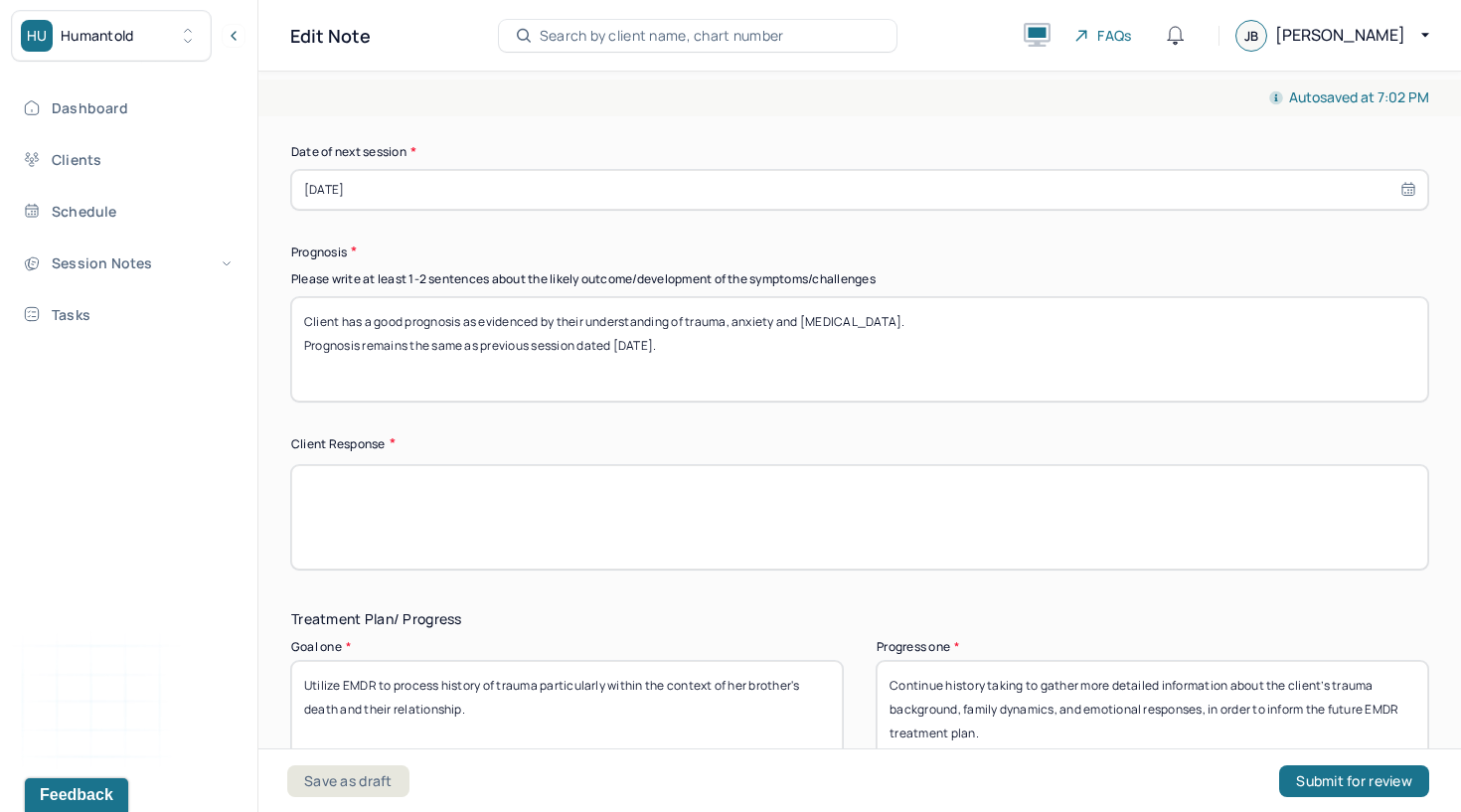 scroll, scrollTop: 2387, scrollLeft: 0, axis: vertical 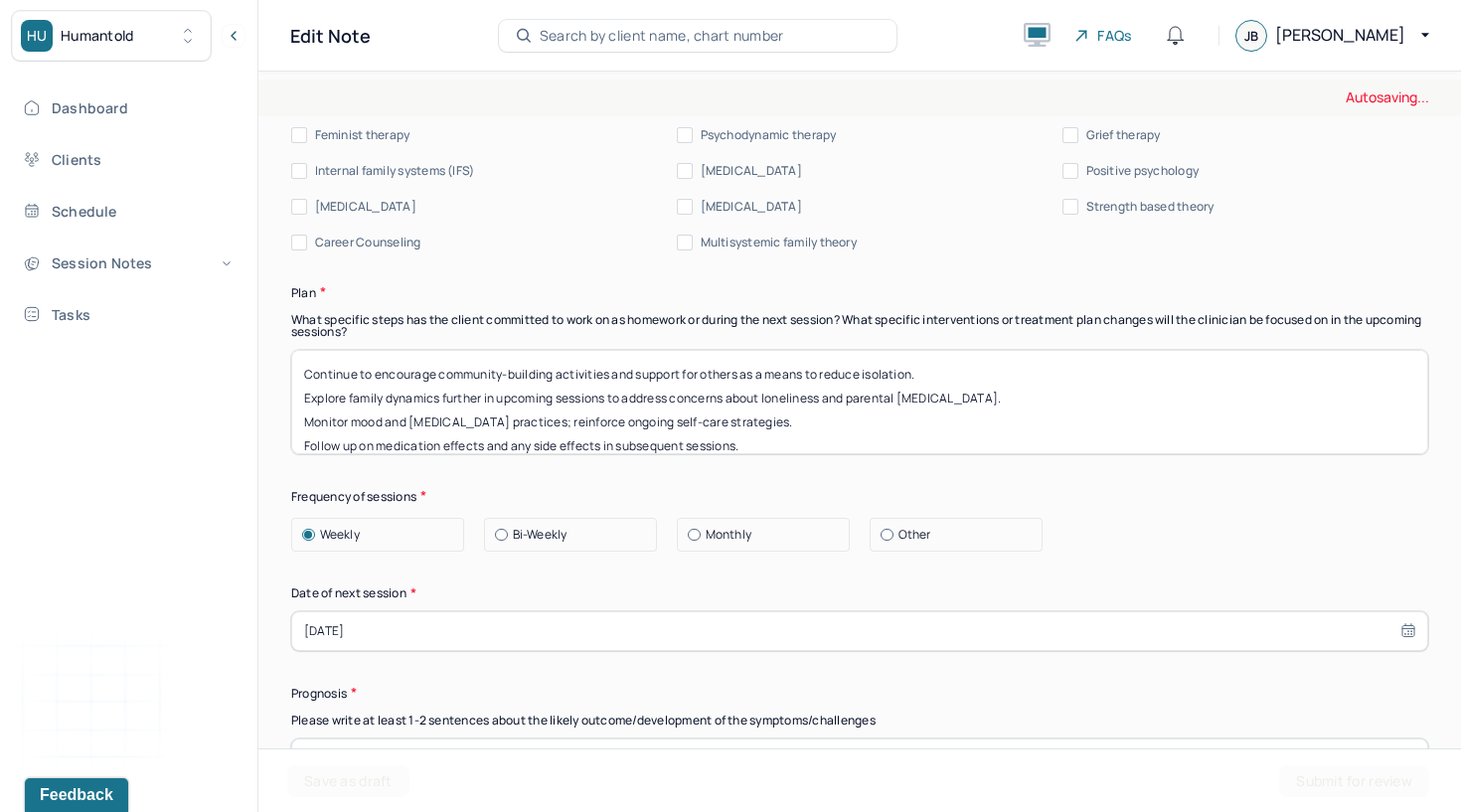 type 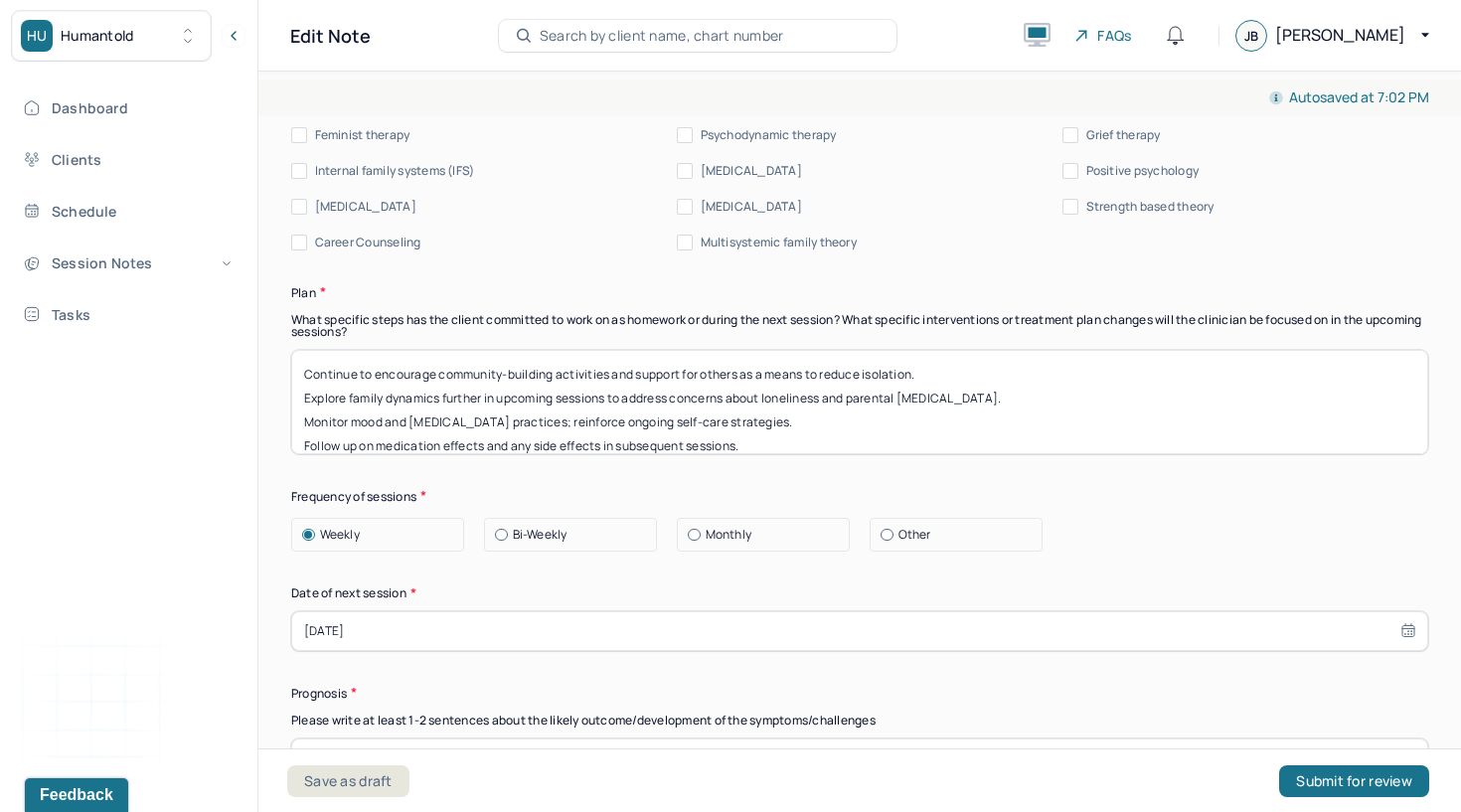 scroll, scrollTop: 40, scrollLeft: 0, axis: vertical 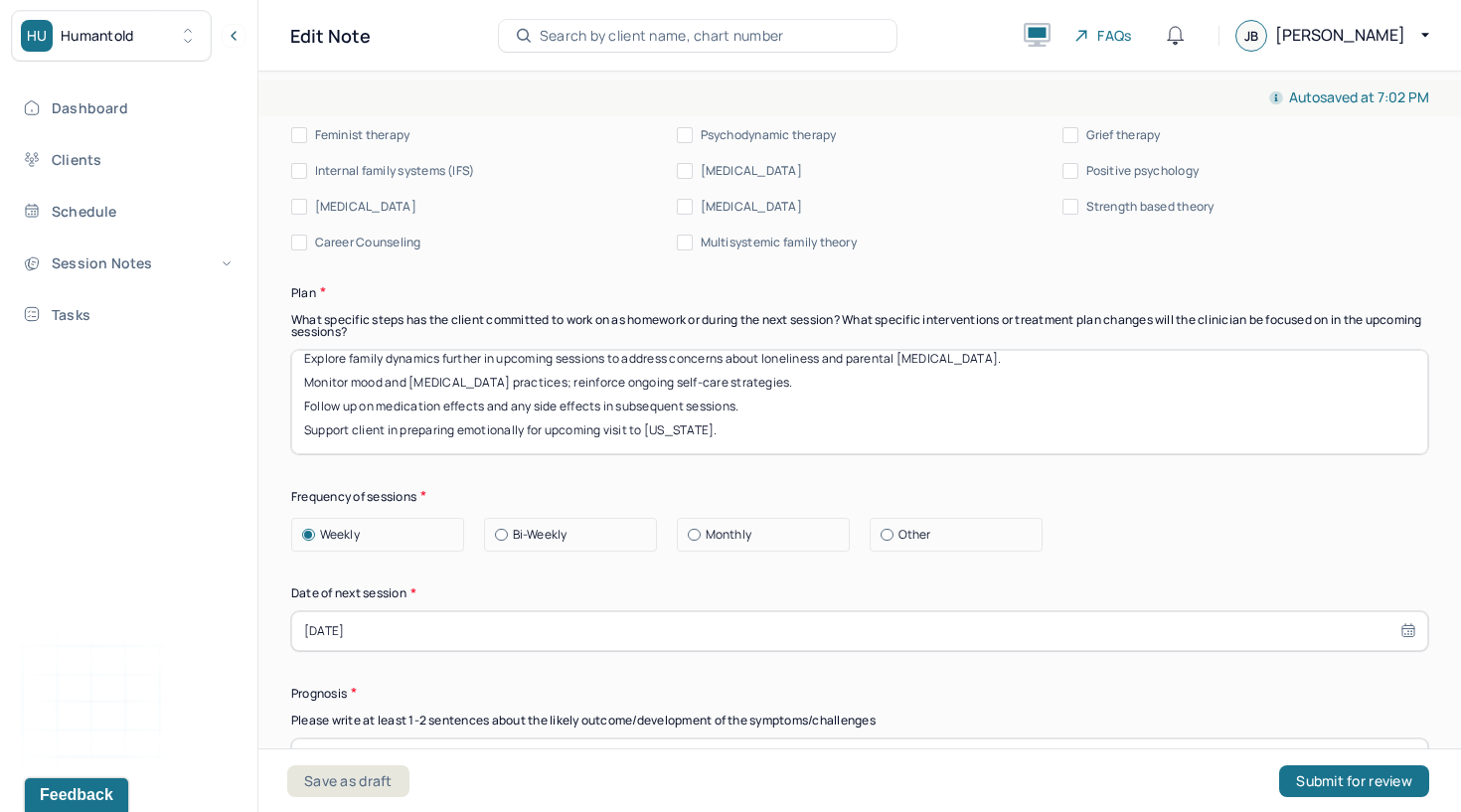 drag, startPoint x: 303, startPoint y: 366, endPoint x: 347, endPoint y: 527, distance: 166.904 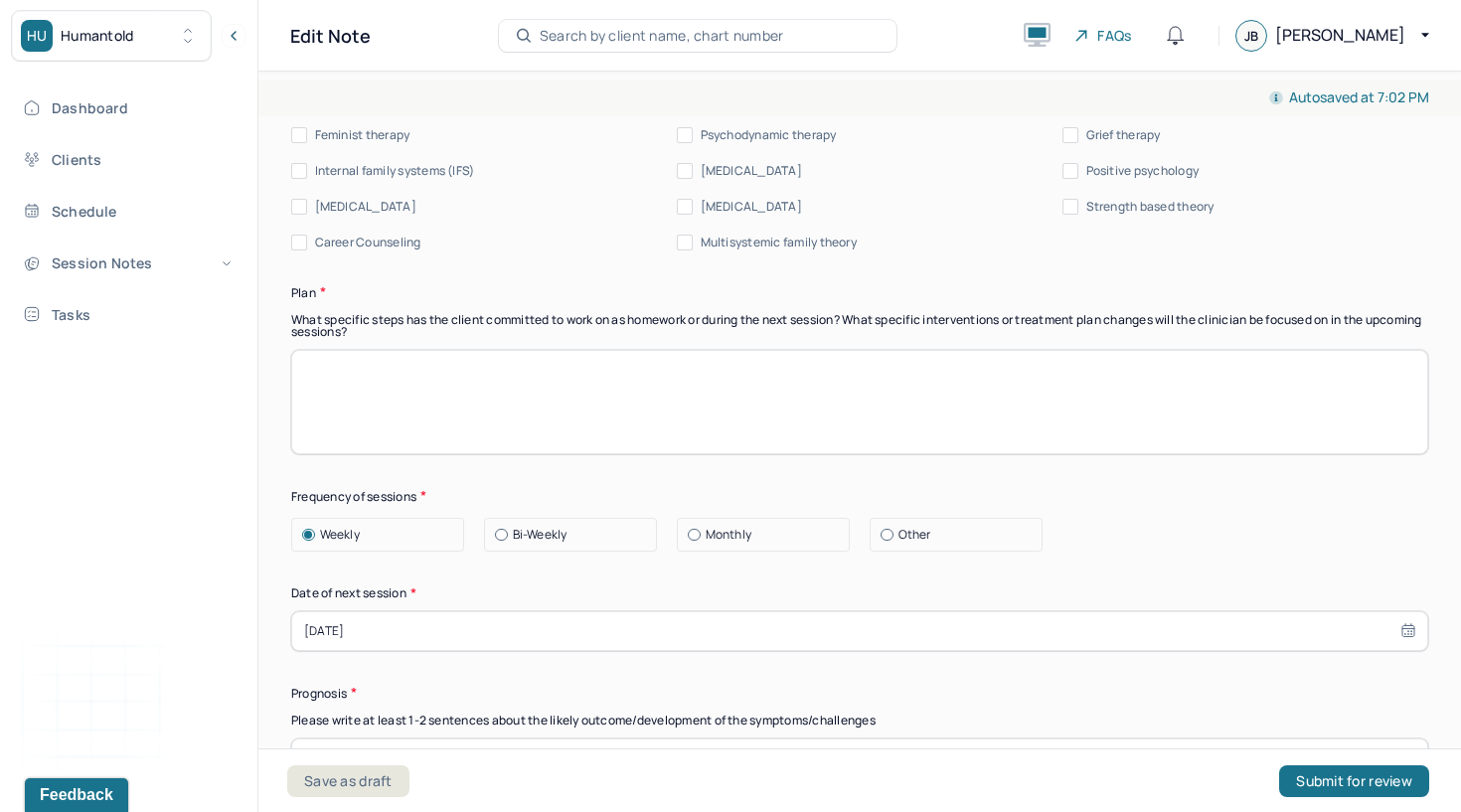 scroll, scrollTop: 0, scrollLeft: 0, axis: both 